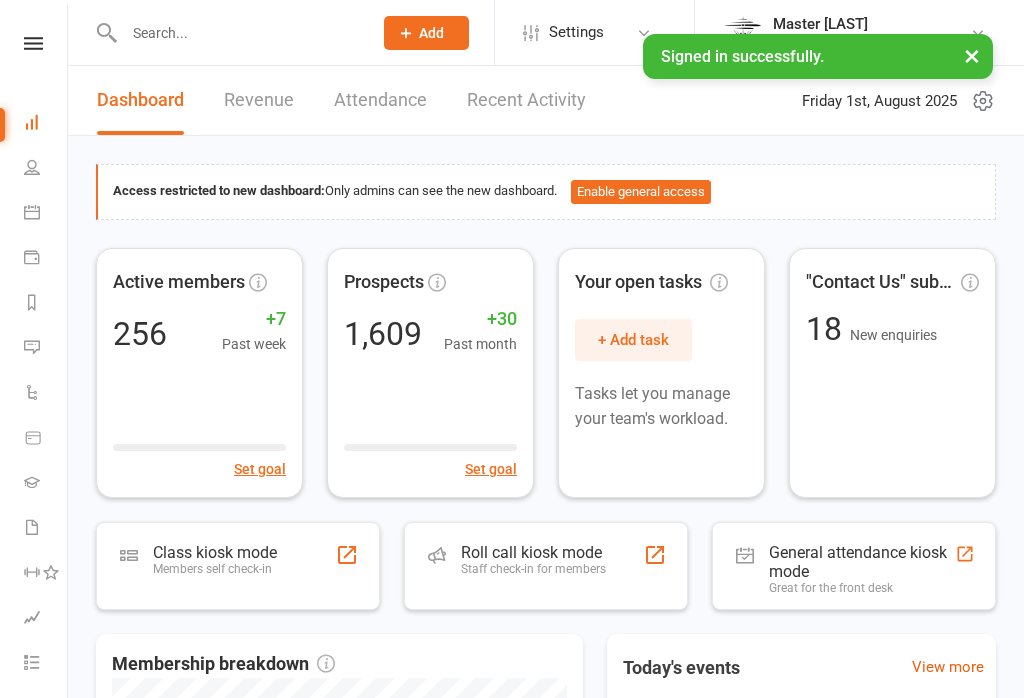 scroll, scrollTop: 0, scrollLeft: 0, axis: both 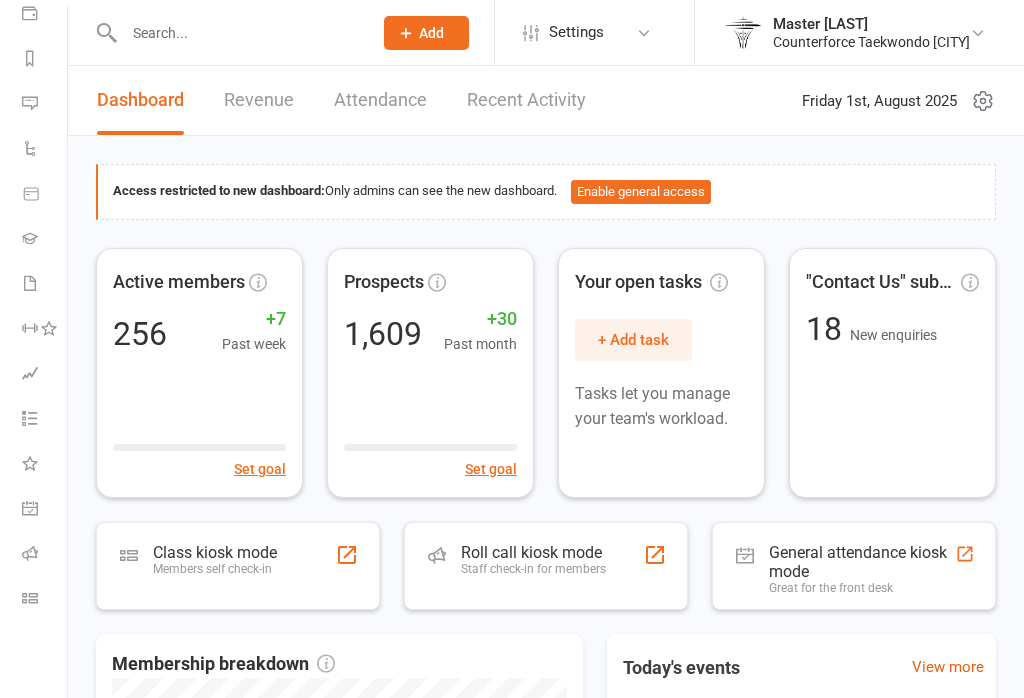 click at bounding box center [30, 598] 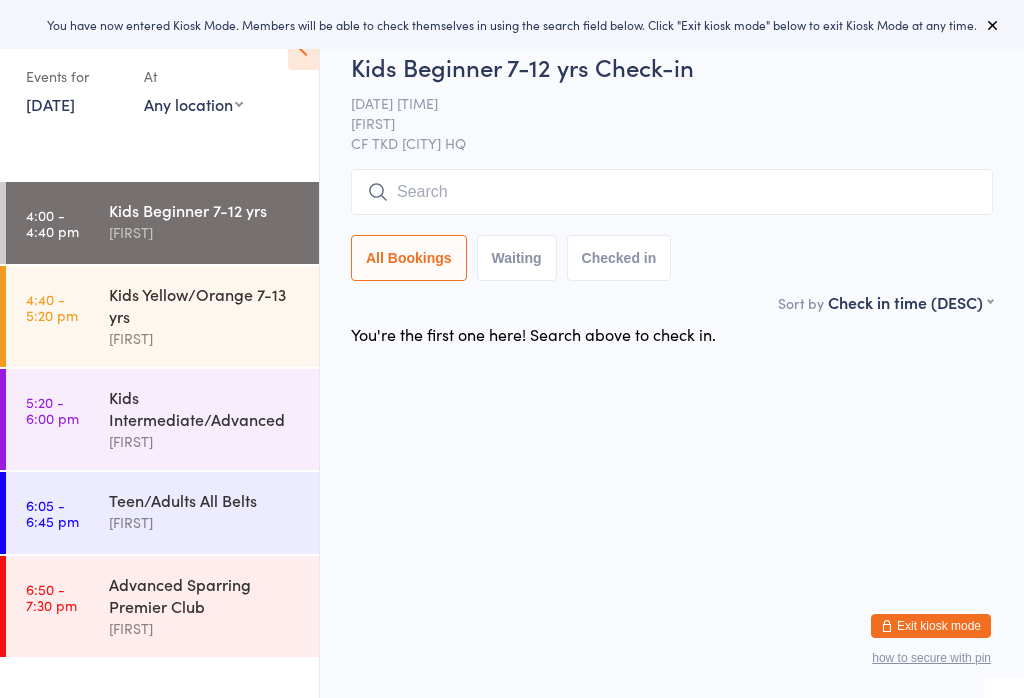 scroll, scrollTop: 0, scrollLeft: 0, axis: both 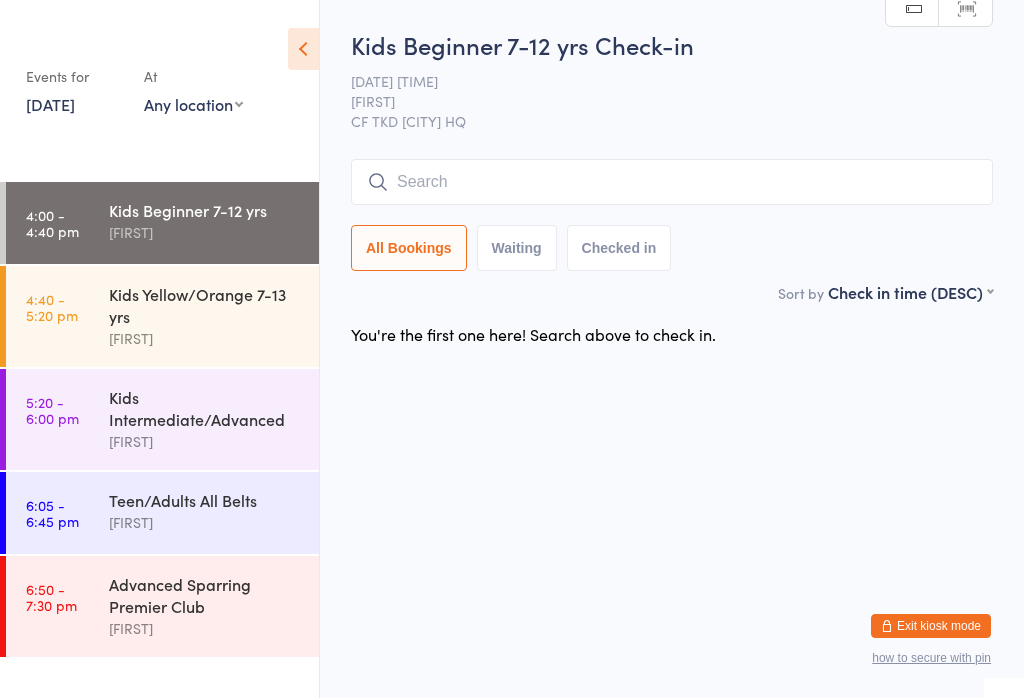 click at bounding box center [672, 182] 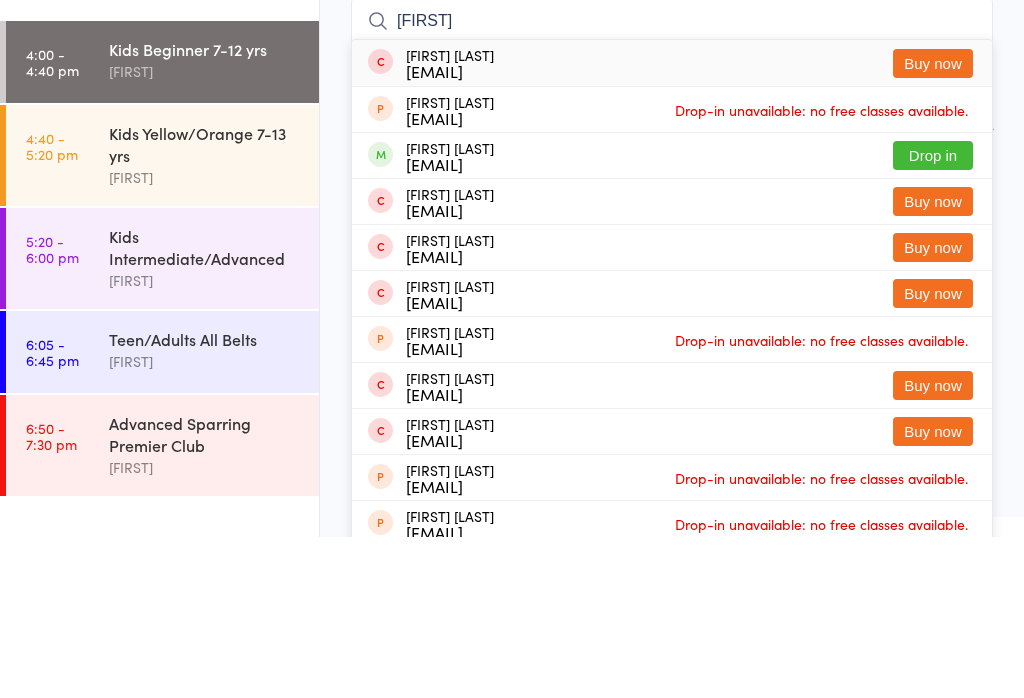 type on "[FIRST]" 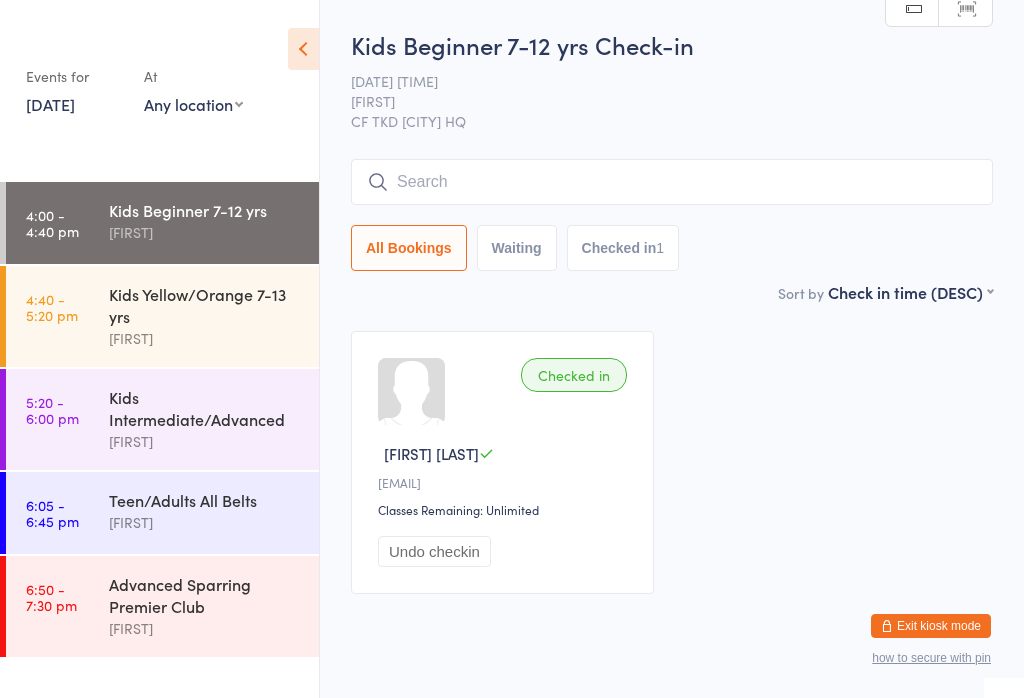 click at bounding box center (672, 182) 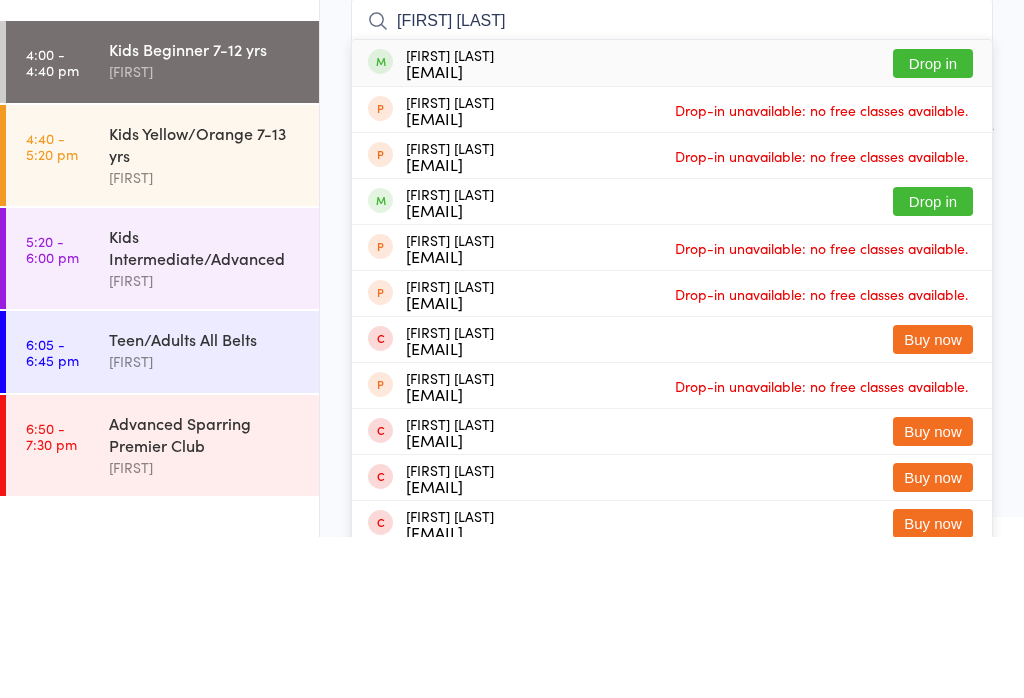 type on "[FIRST] [LAST]" 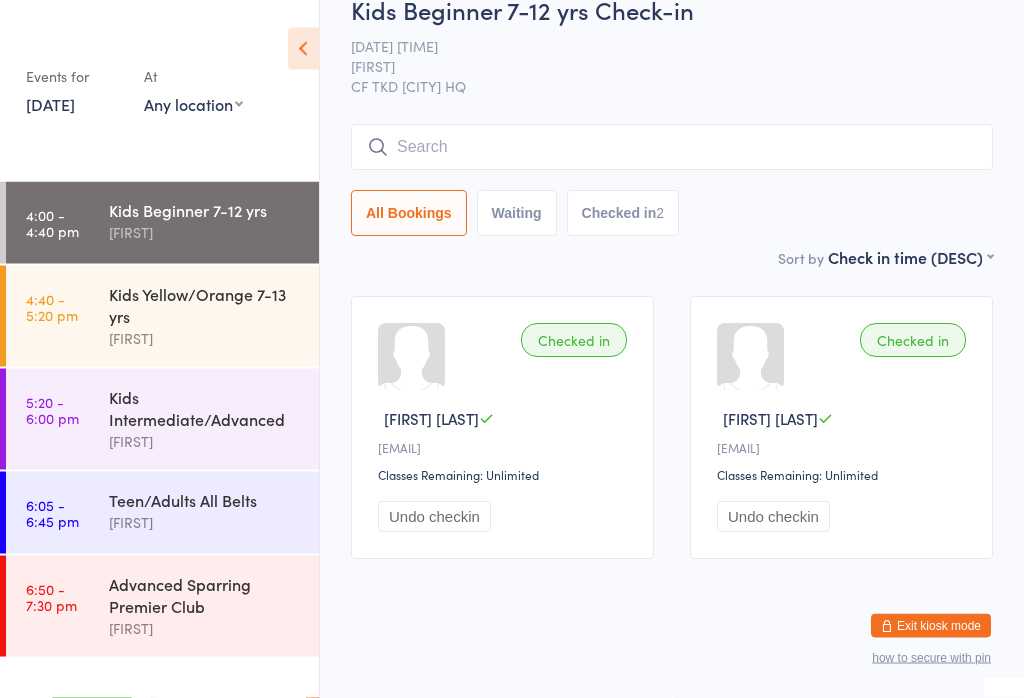 scroll, scrollTop: 0, scrollLeft: 0, axis: both 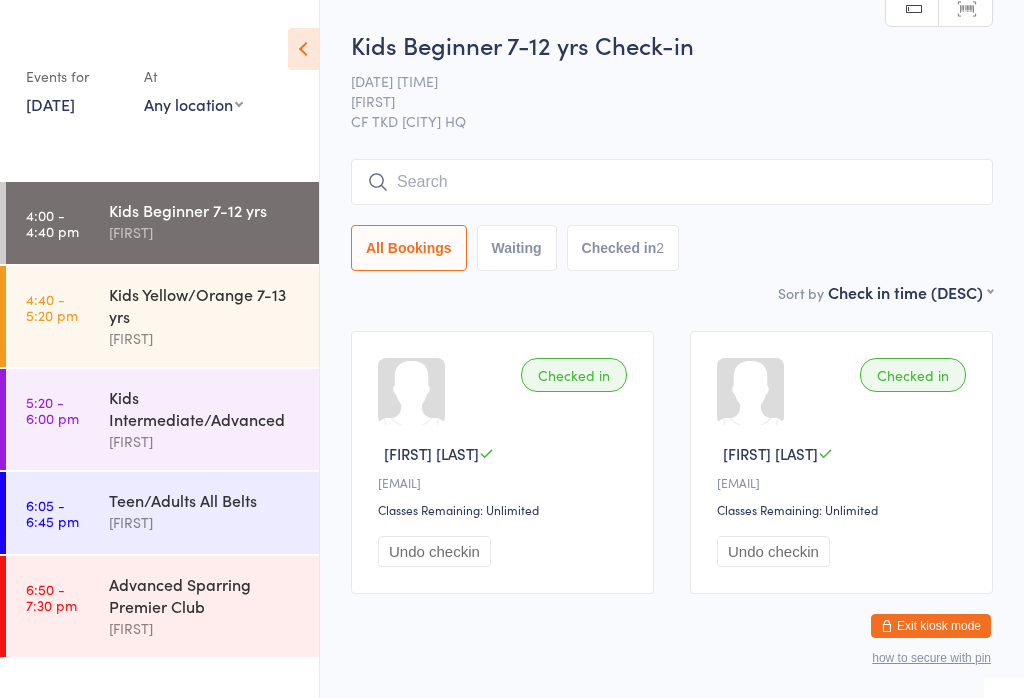 click at bounding box center [672, 182] 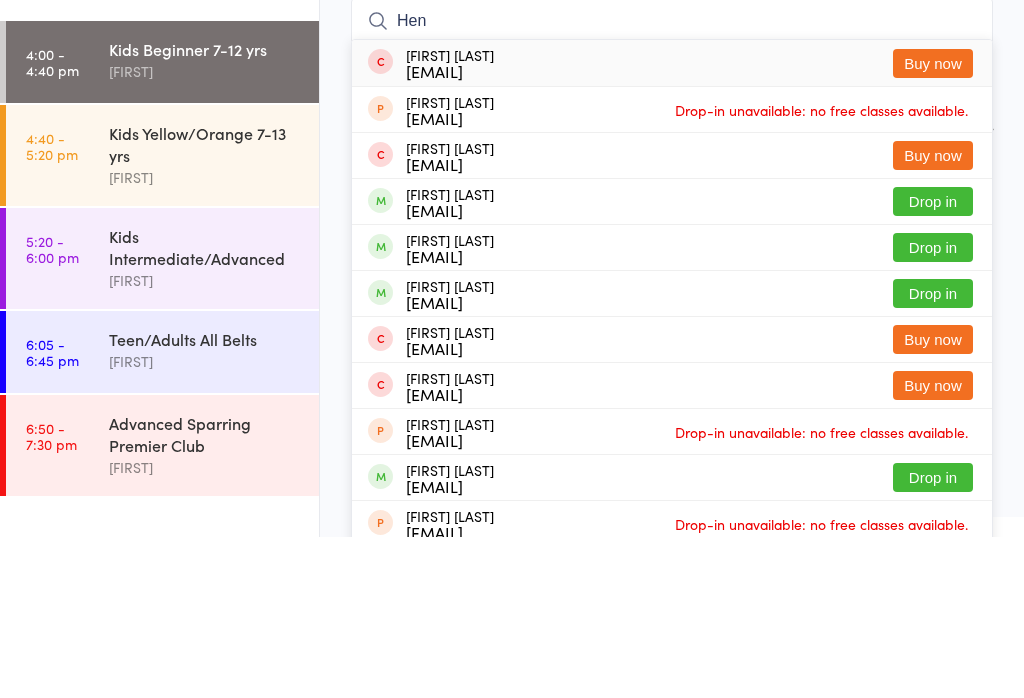 type on "Hen" 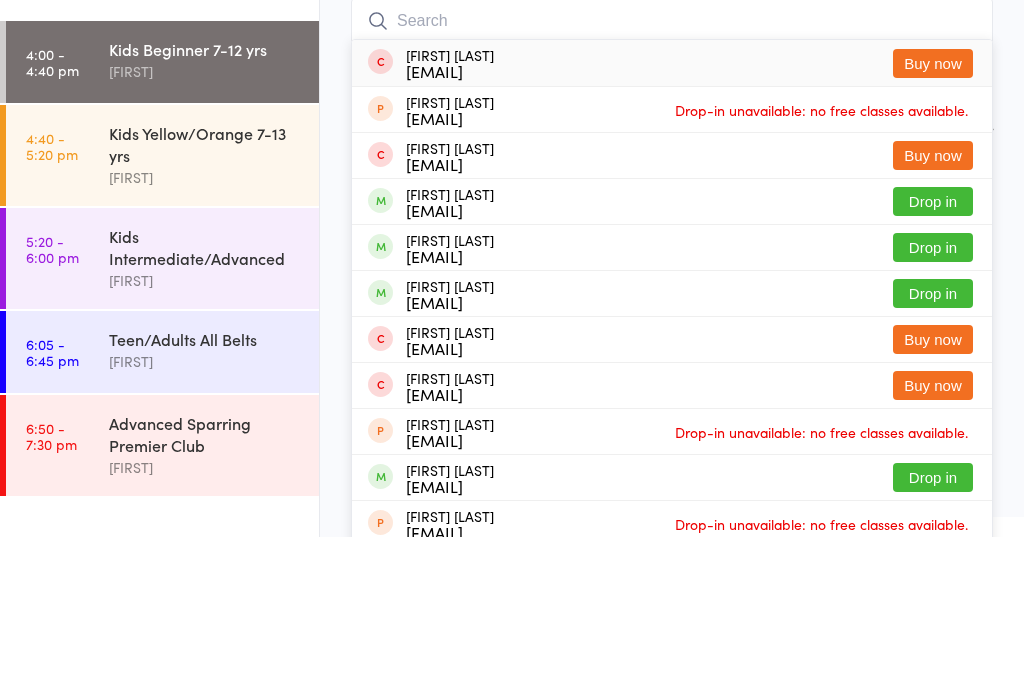 scroll, scrollTop: 53, scrollLeft: 0, axis: vertical 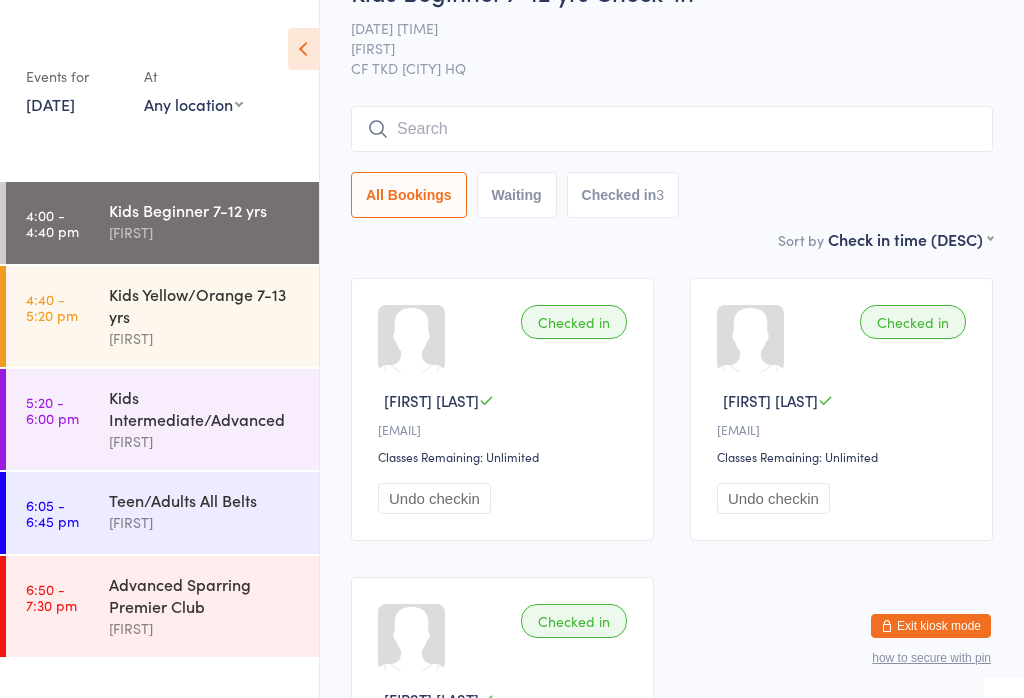 click at bounding box center [672, 129] 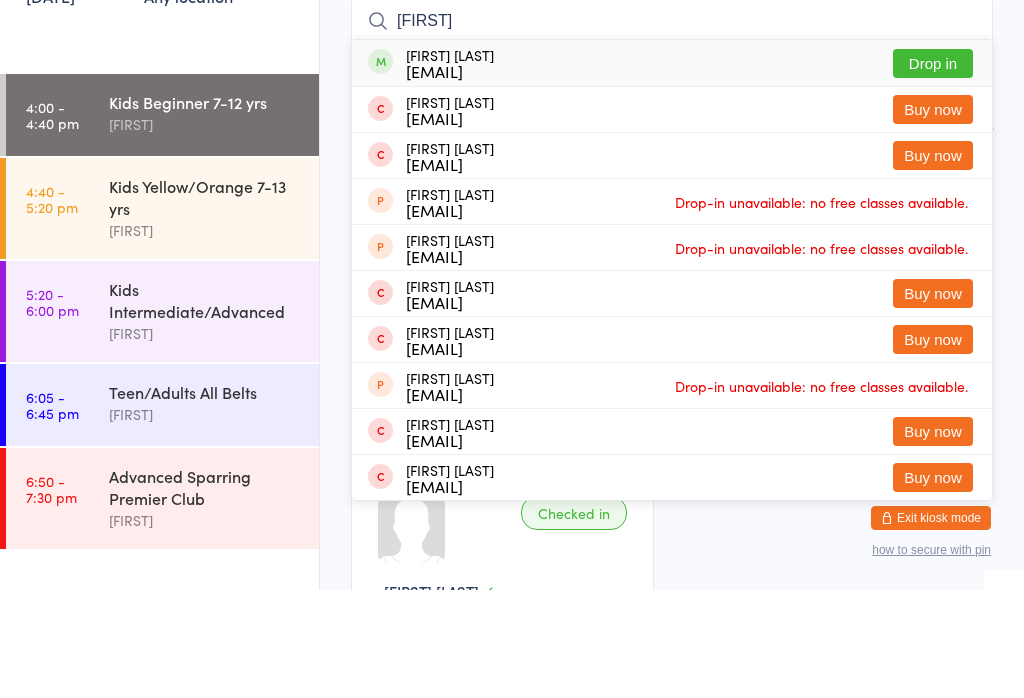 type on "[FIRST]" 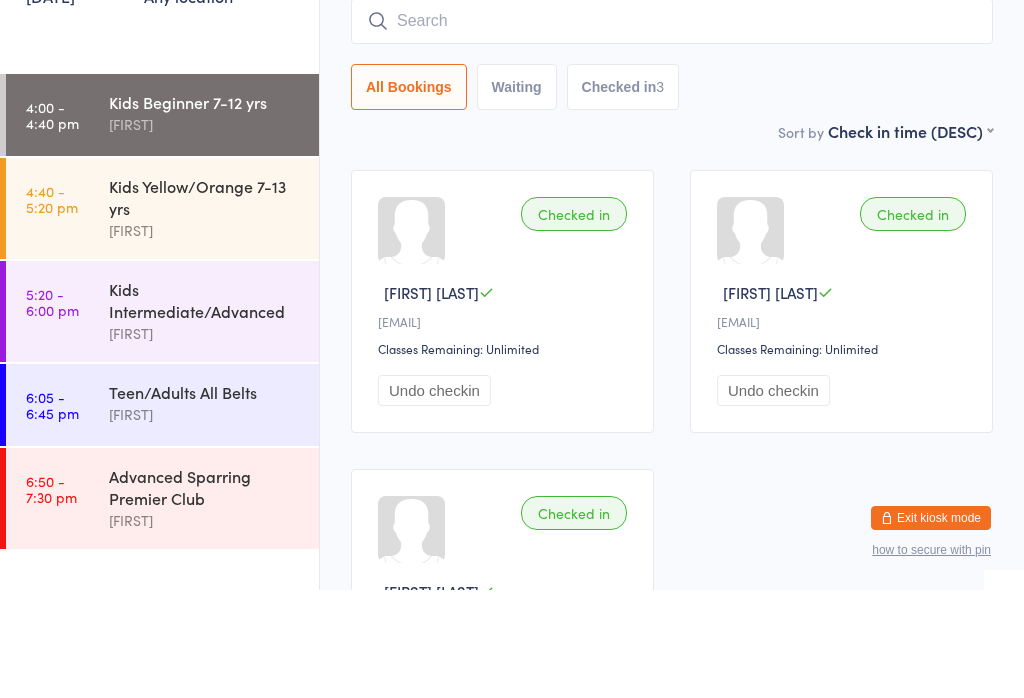 scroll, scrollTop: 161, scrollLeft: 0, axis: vertical 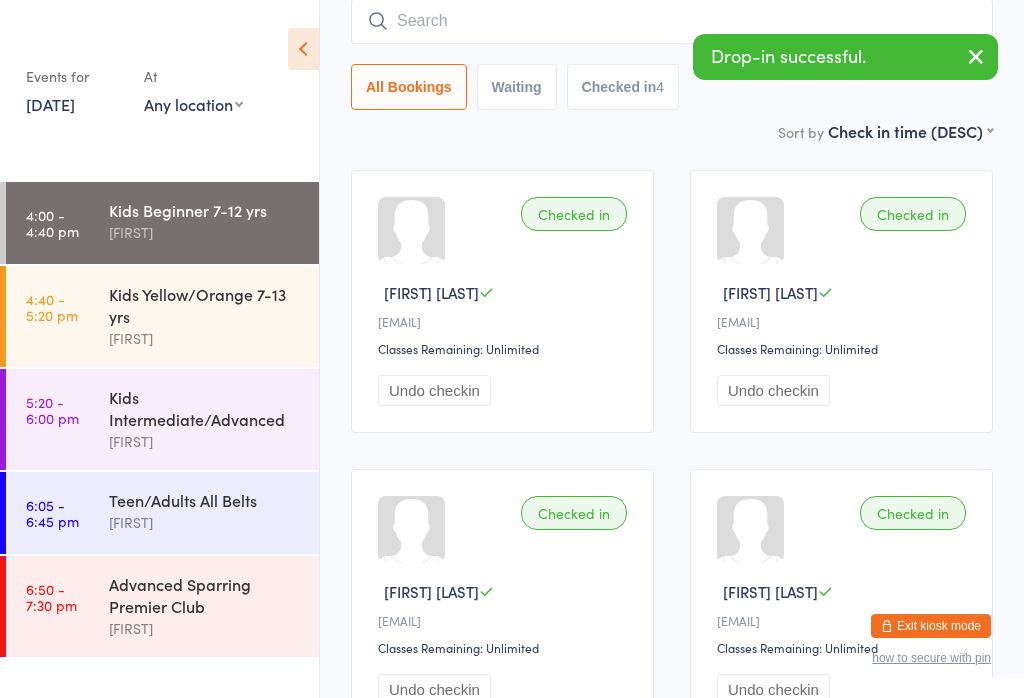 click at bounding box center [672, 21] 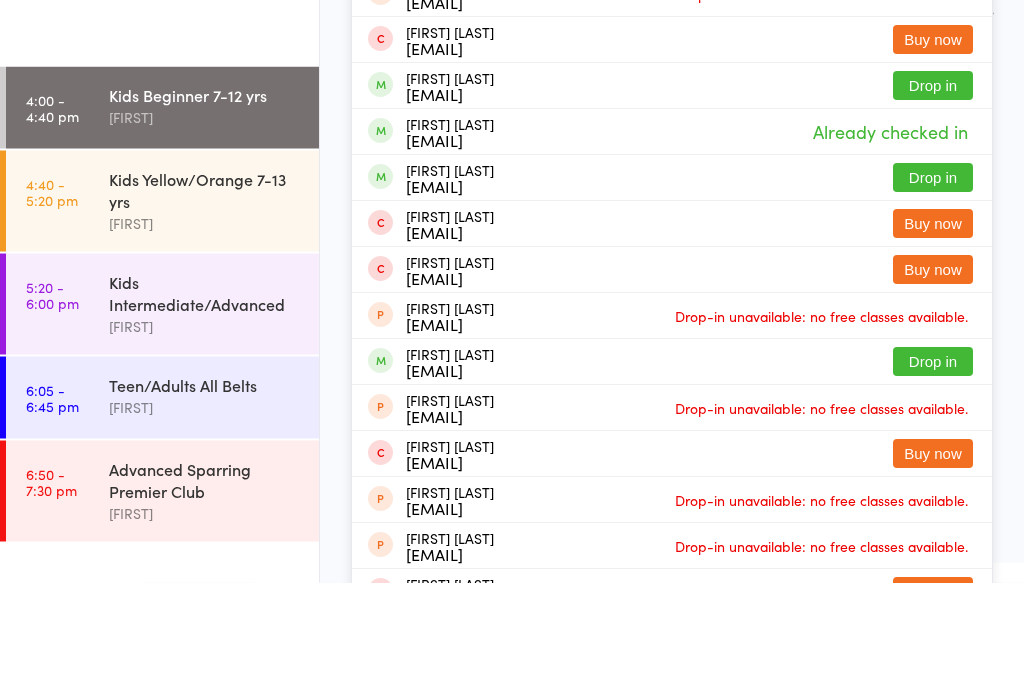 type on "Hen" 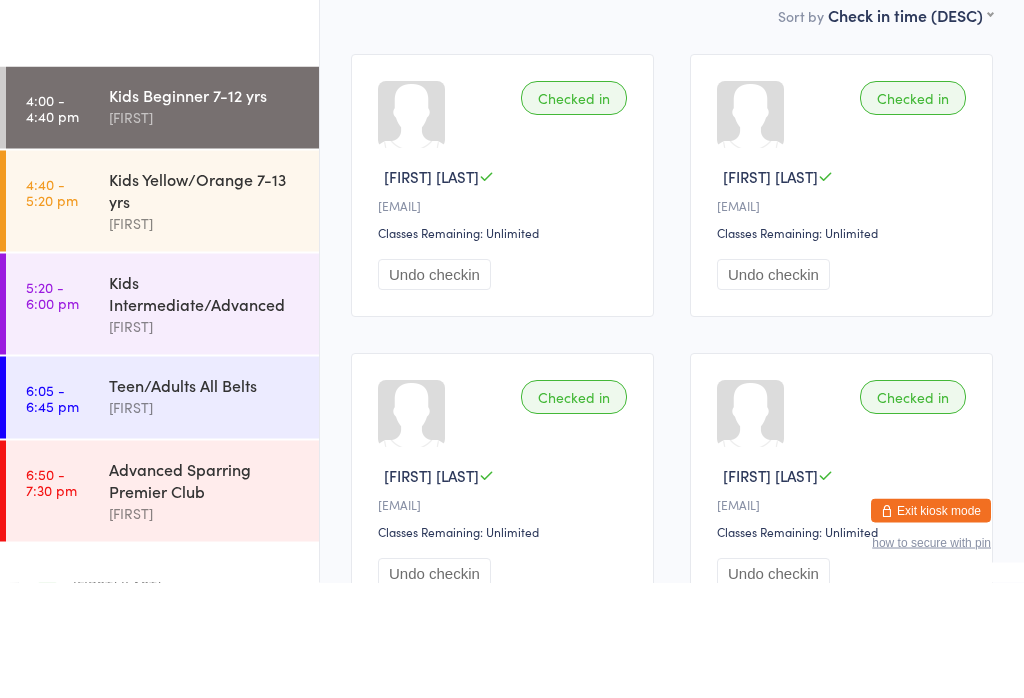 scroll, scrollTop: 0, scrollLeft: 0, axis: both 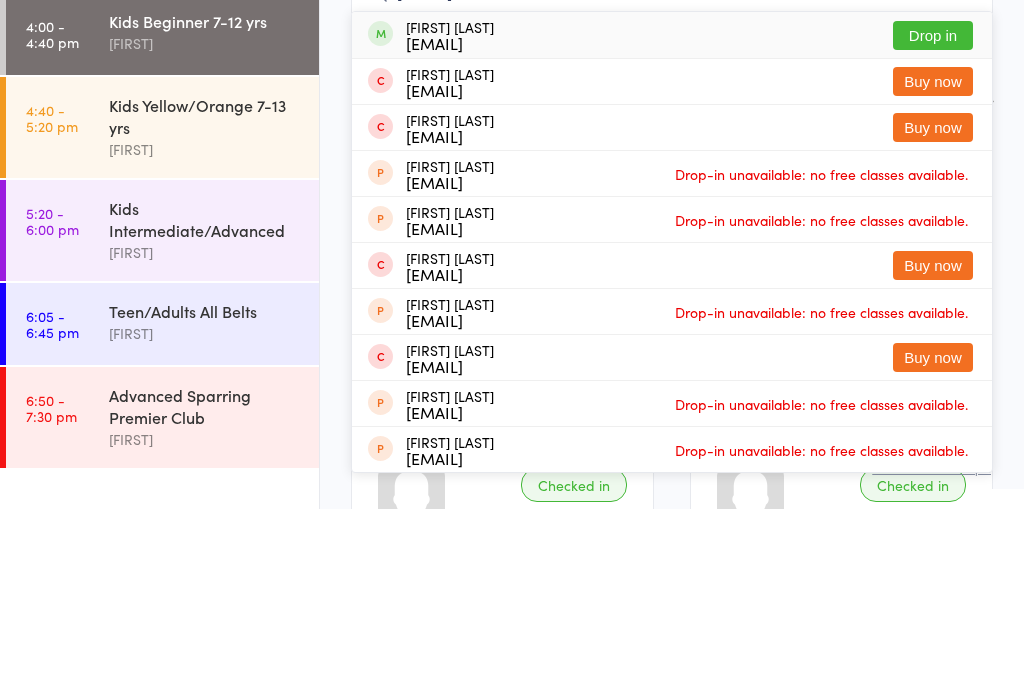 type on "[FIRST]" 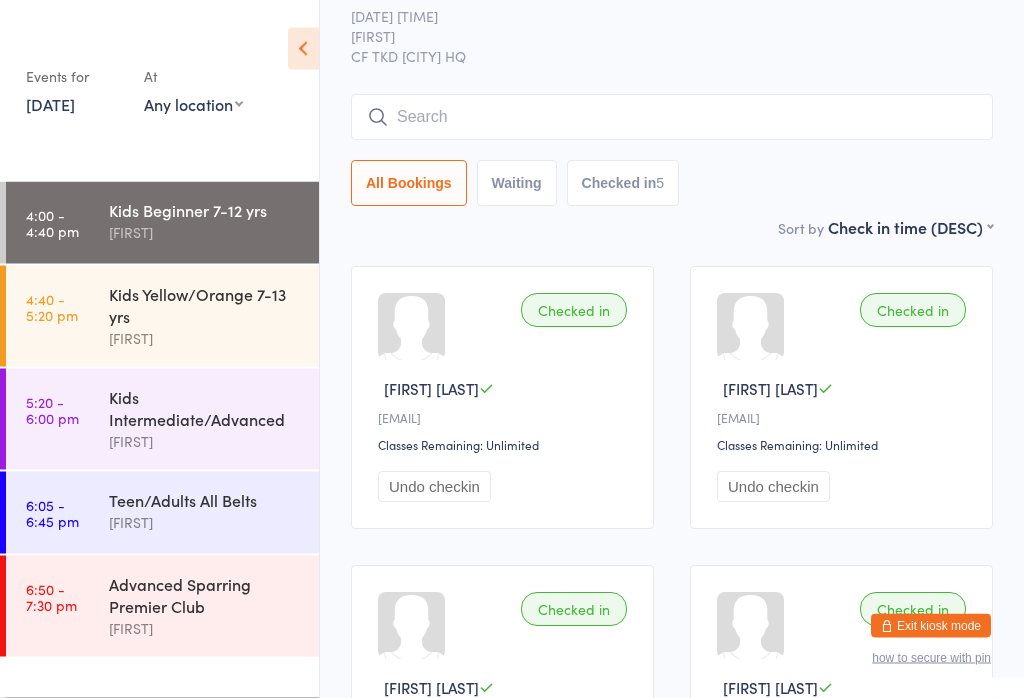 scroll, scrollTop: 66, scrollLeft: 0, axis: vertical 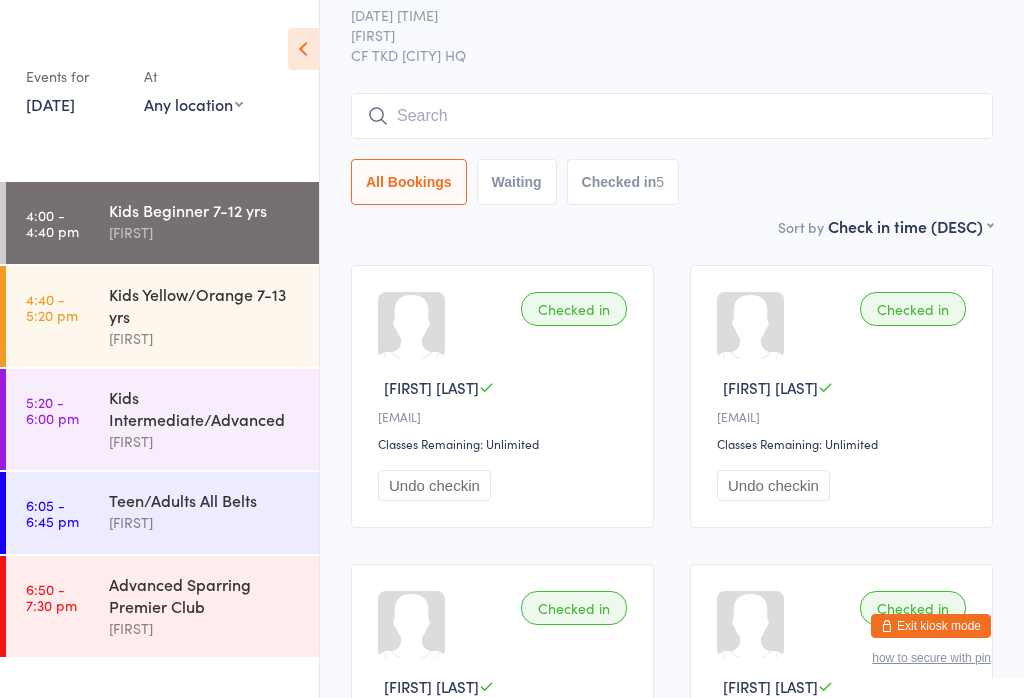 click at bounding box center (672, 116) 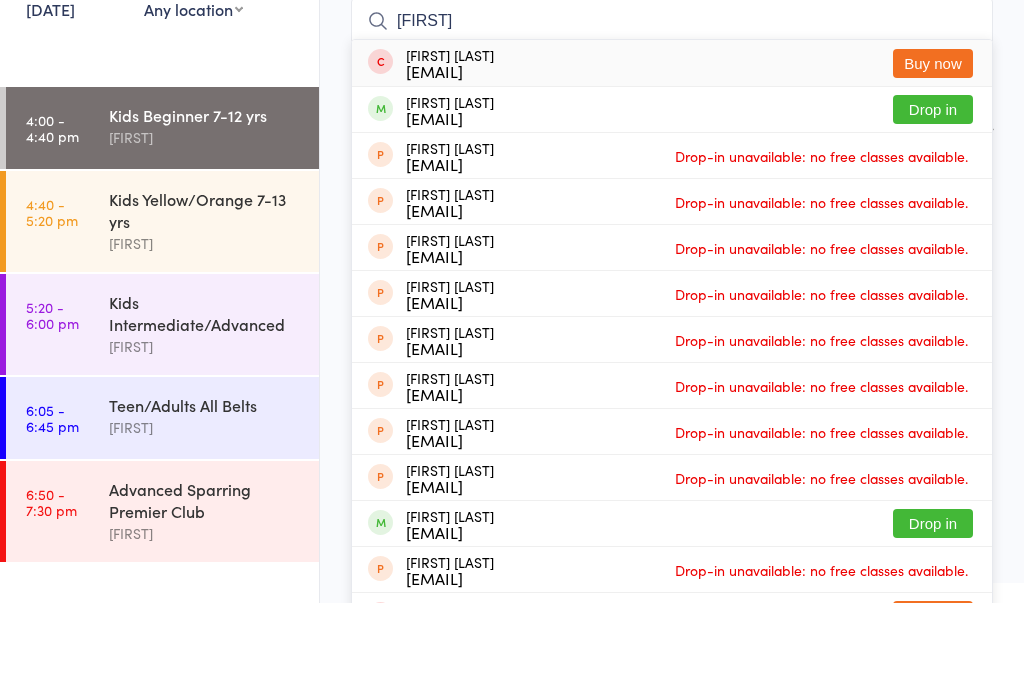 type on "[FIRST]" 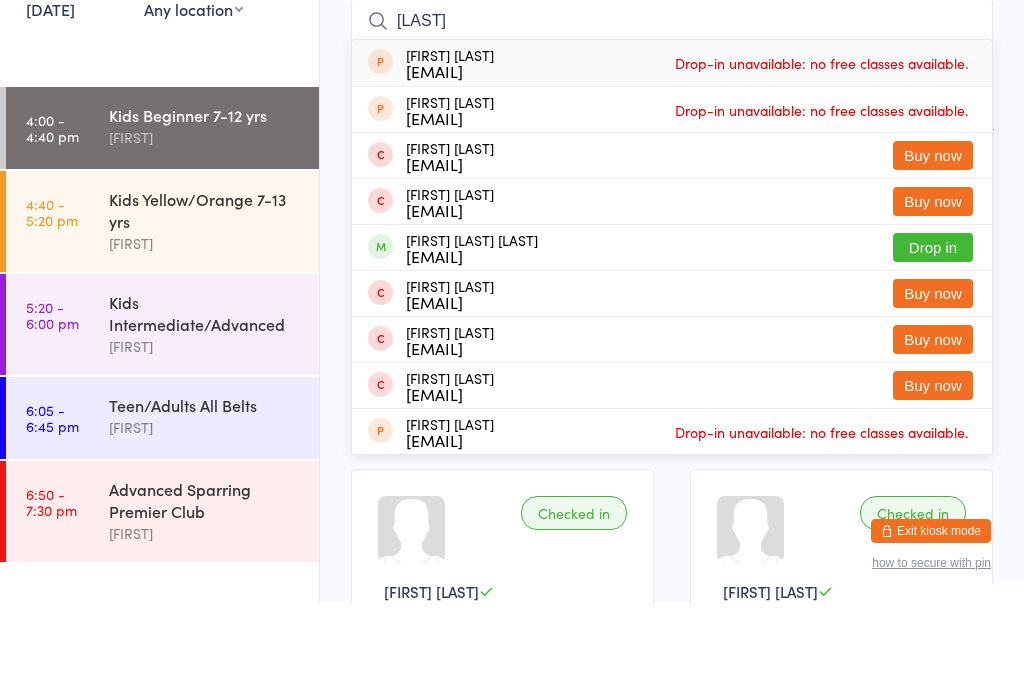 type on "[LAST]" 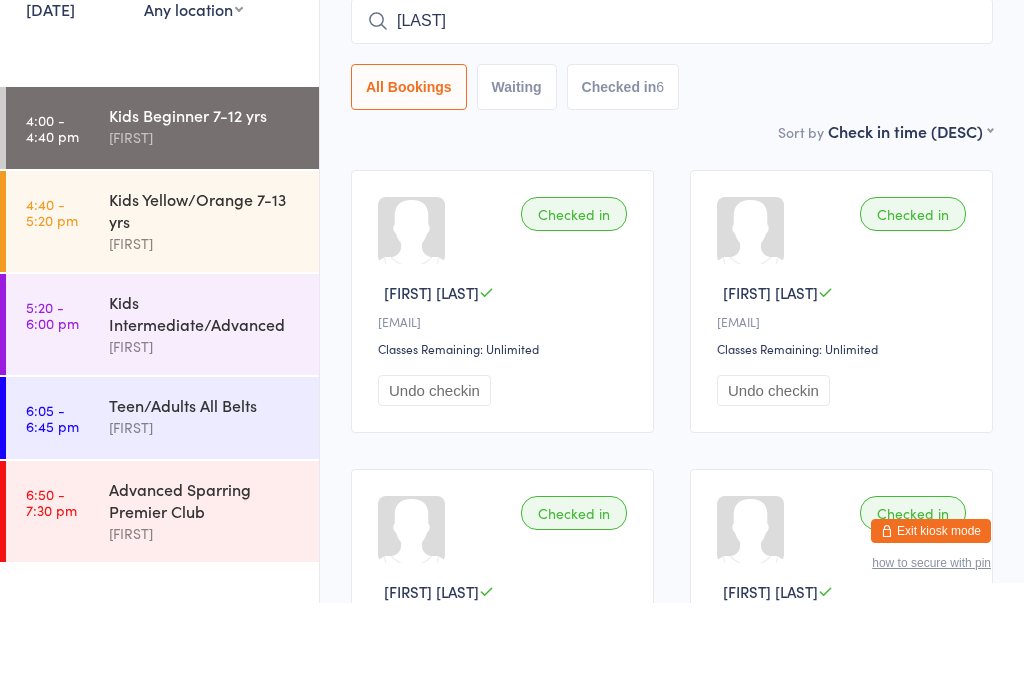 type 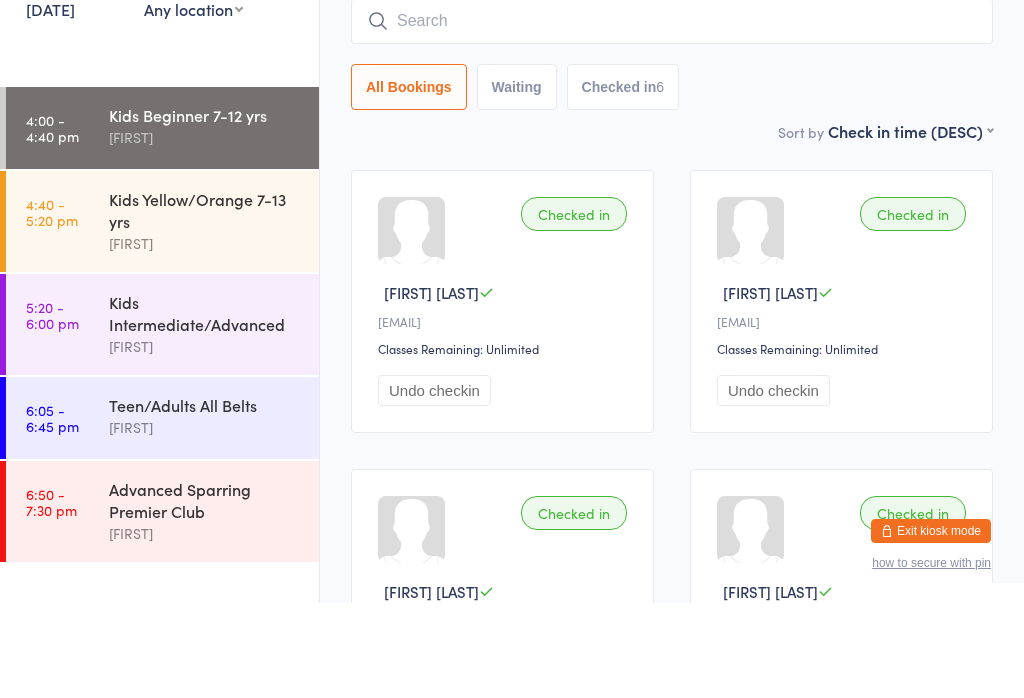 scroll, scrollTop: 161, scrollLeft: 0, axis: vertical 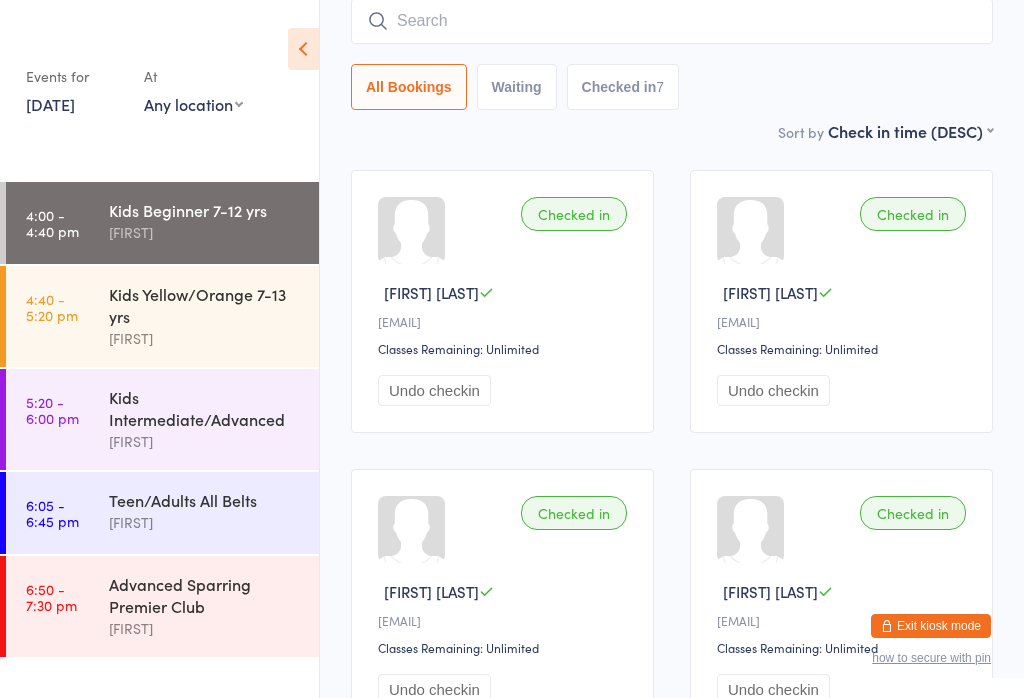 click on "Kids Yellow/Orange 7-13 yrs" at bounding box center (205, 305) 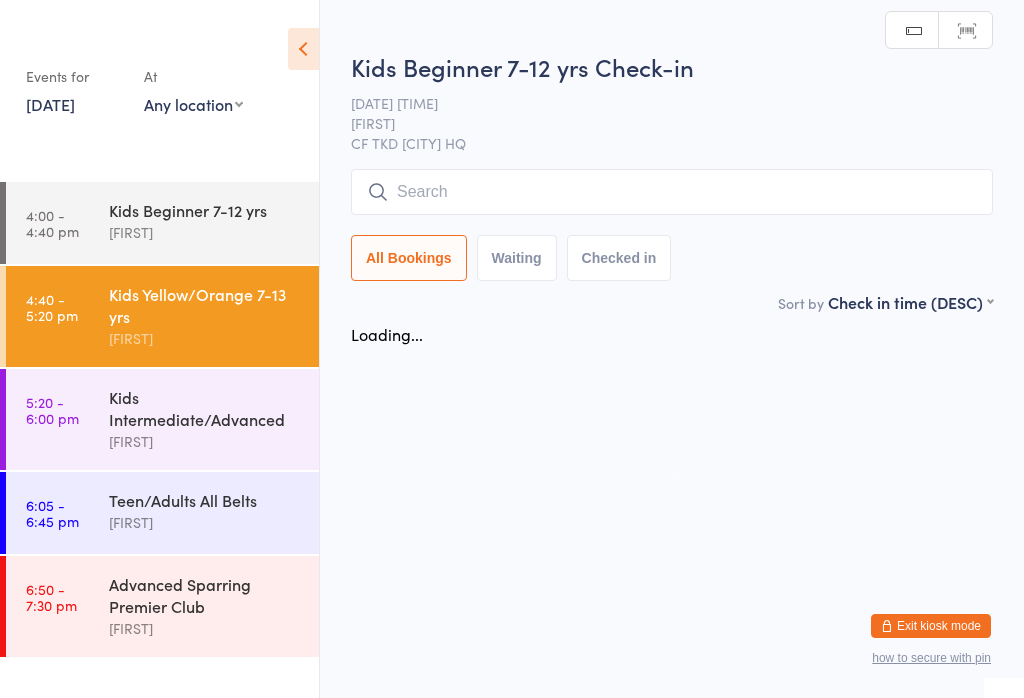 scroll, scrollTop: 0, scrollLeft: 0, axis: both 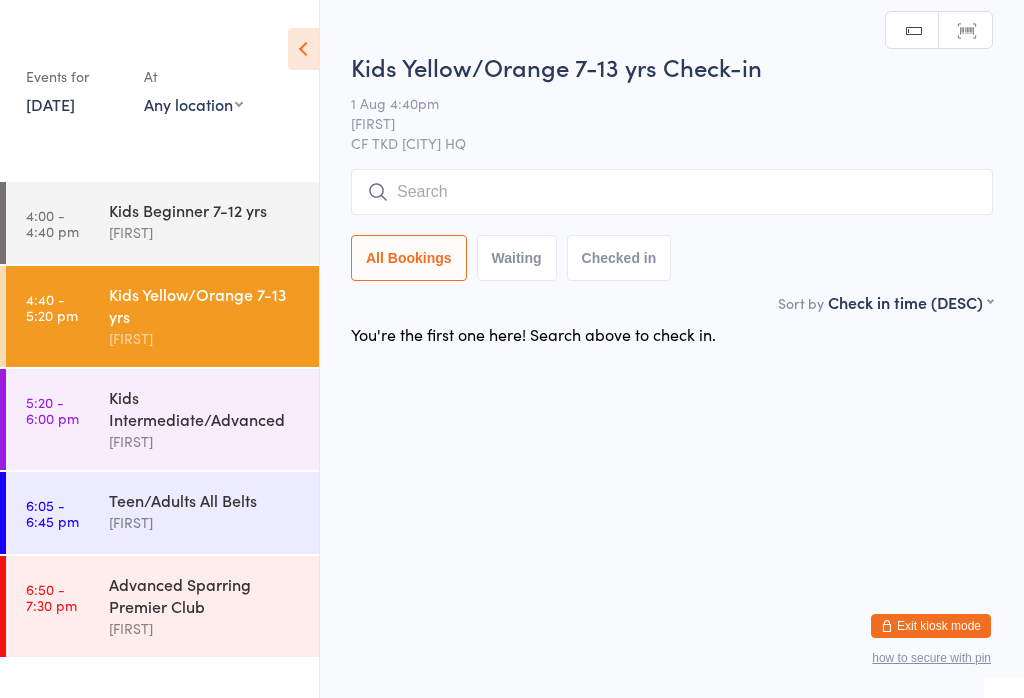 click at bounding box center [672, 192] 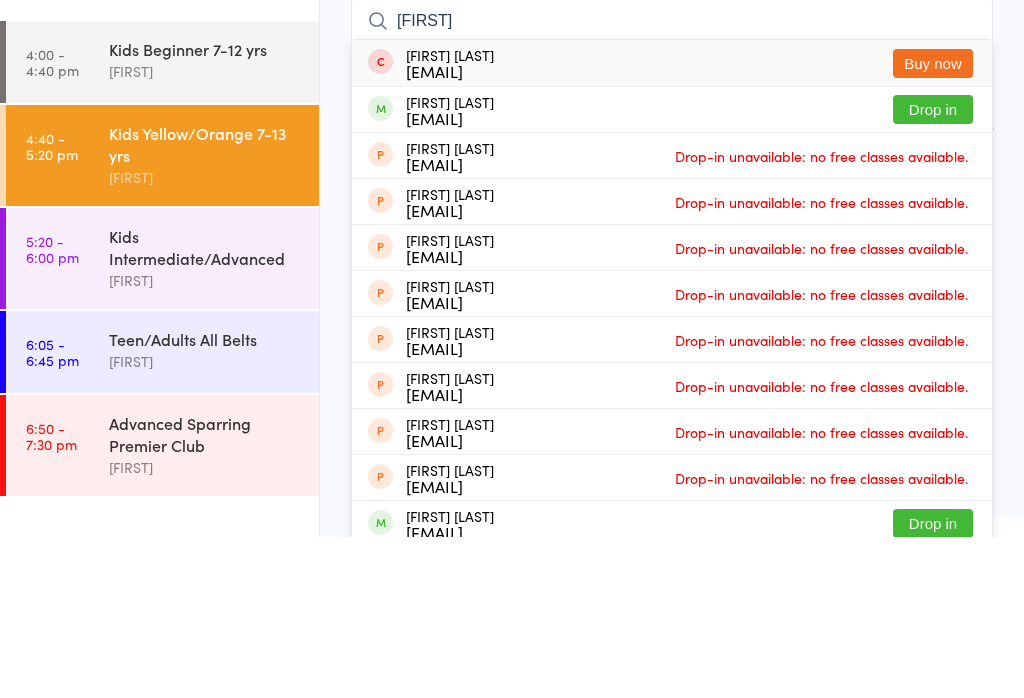 type on "[FIRST]" 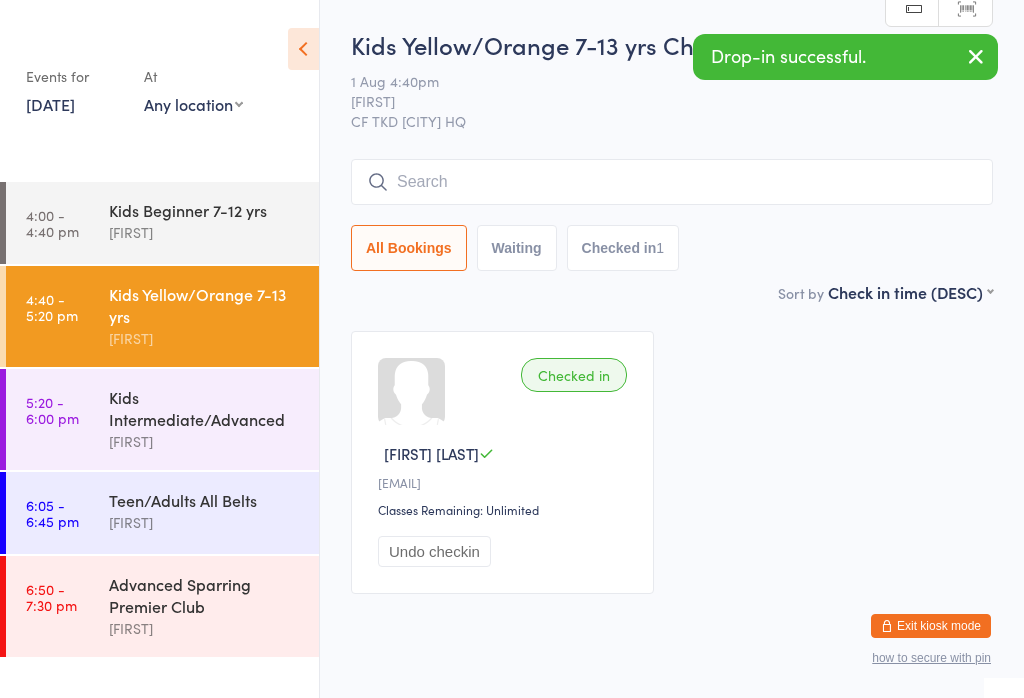 click at bounding box center [672, 182] 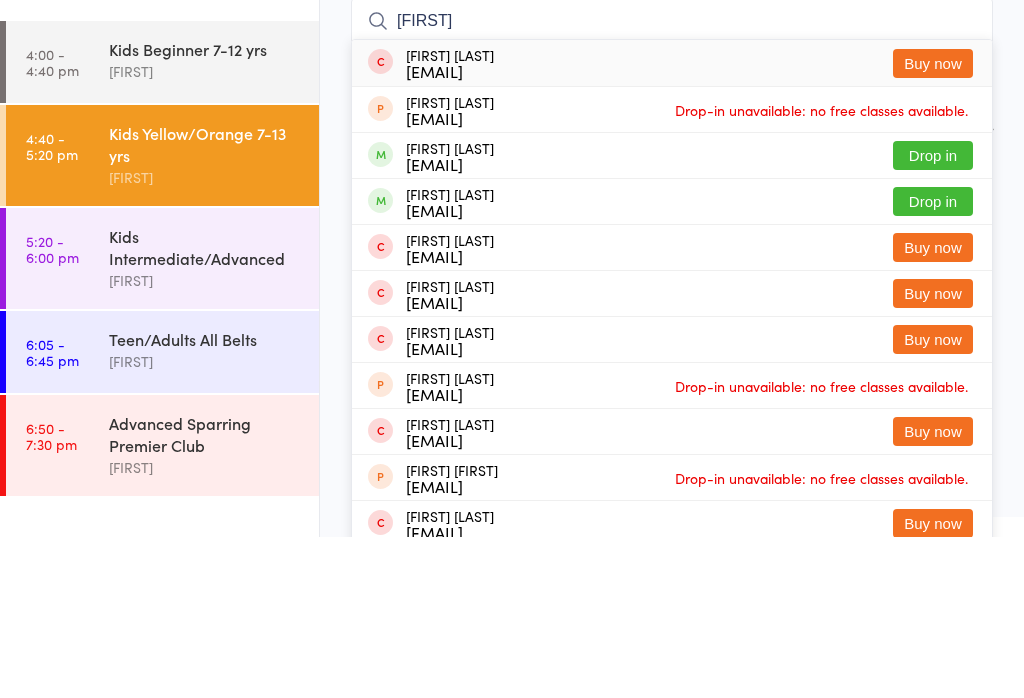 type on "[FIRST]" 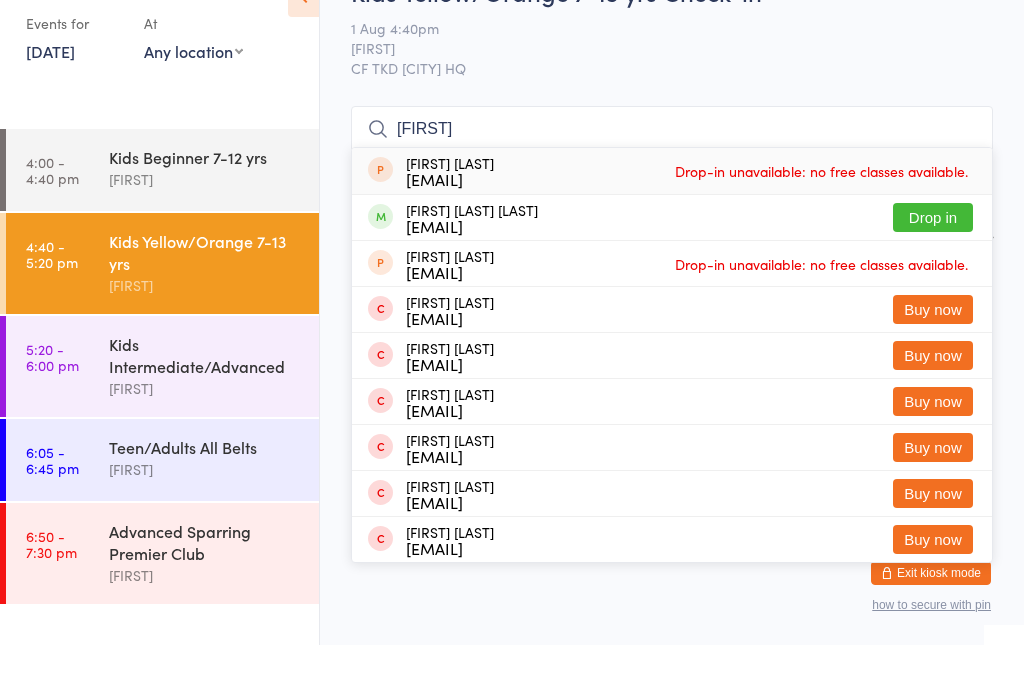 type on "[FIRST]" 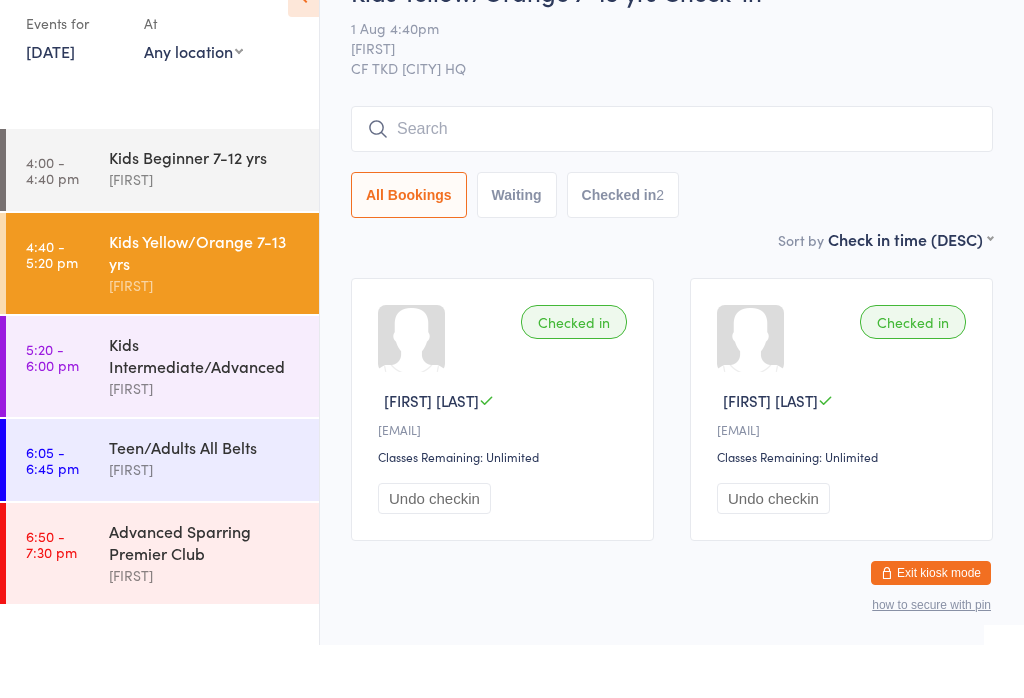 scroll, scrollTop: 53, scrollLeft: 0, axis: vertical 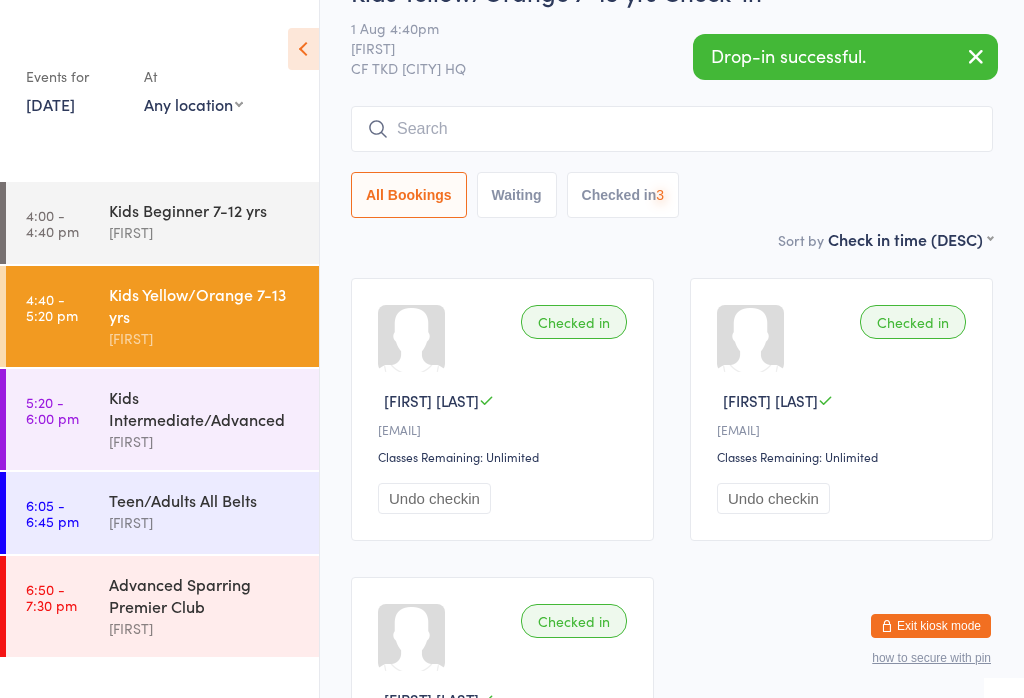 click at bounding box center (672, 129) 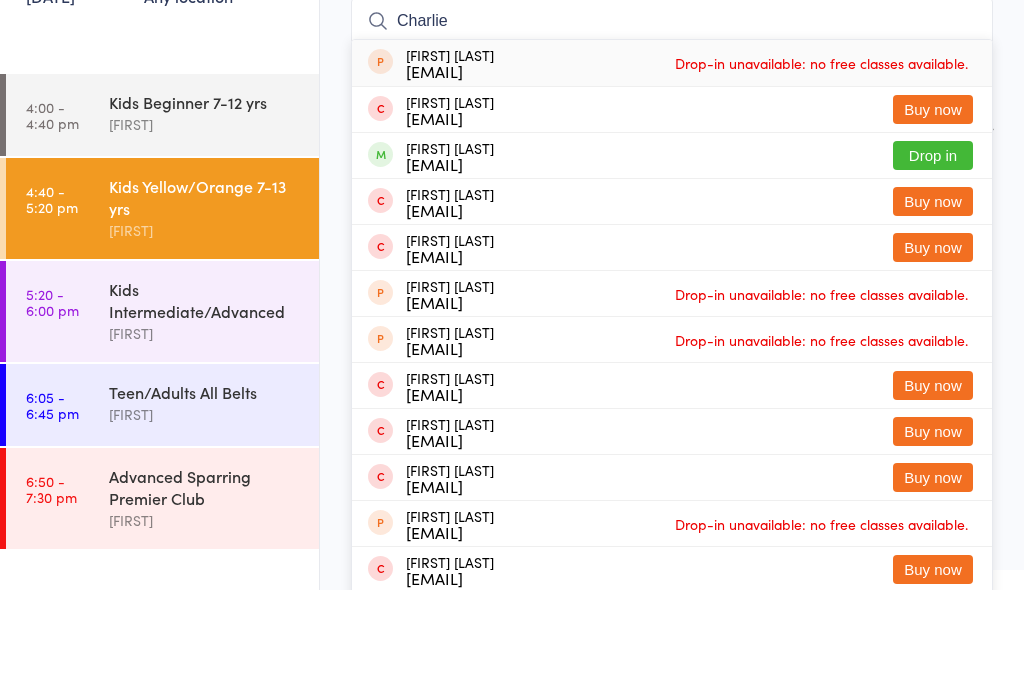 type on "Charlie" 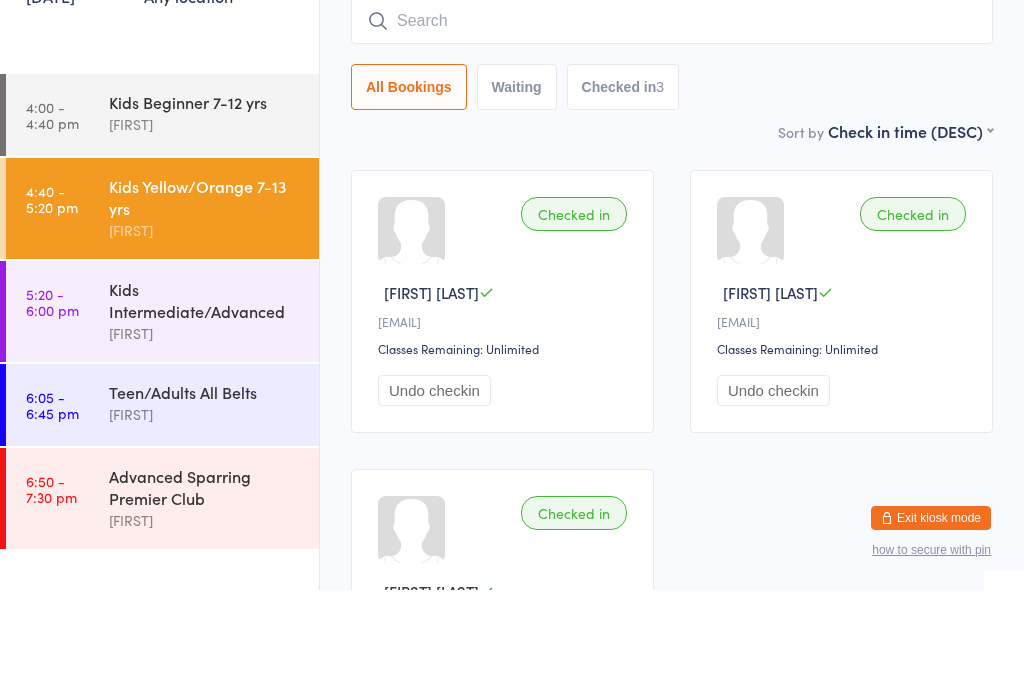 scroll, scrollTop: 161, scrollLeft: 0, axis: vertical 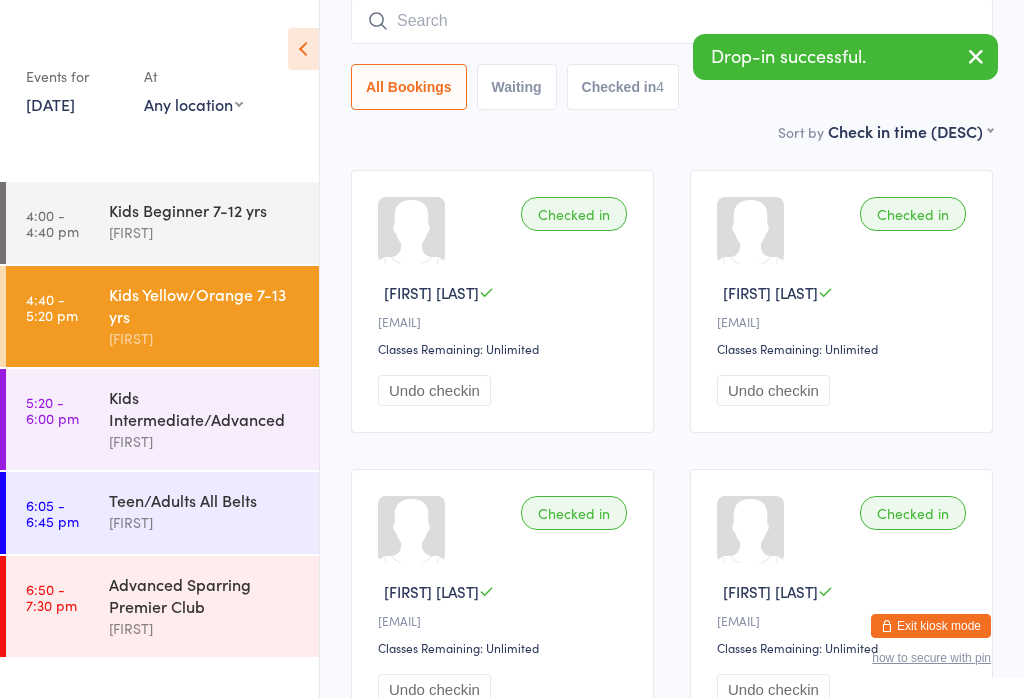 click at bounding box center [672, 21] 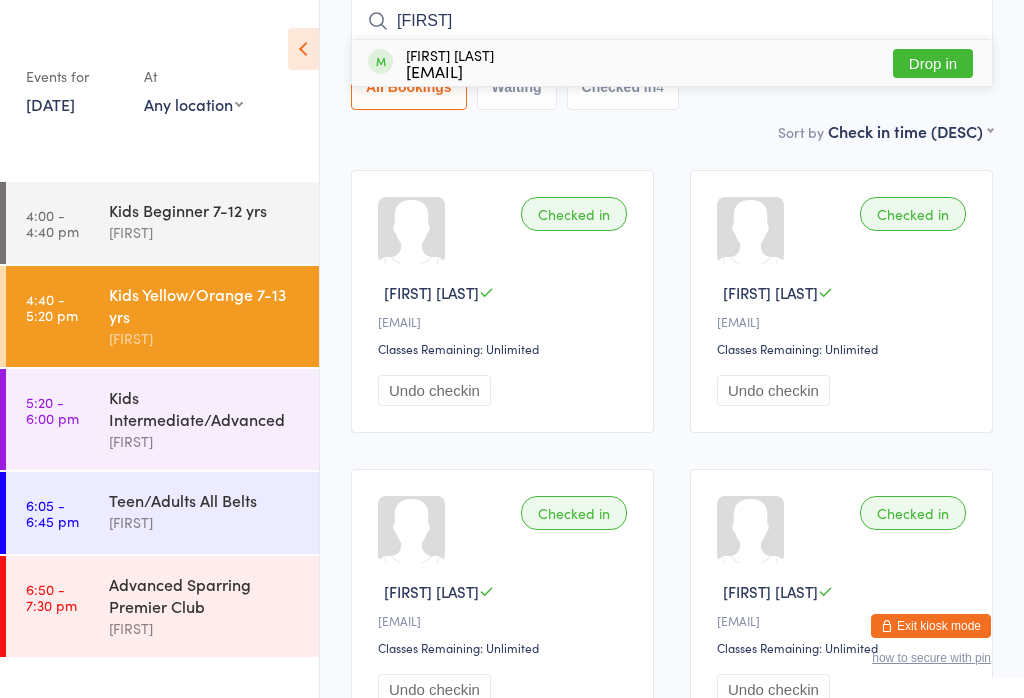 type on "[FIRST]" 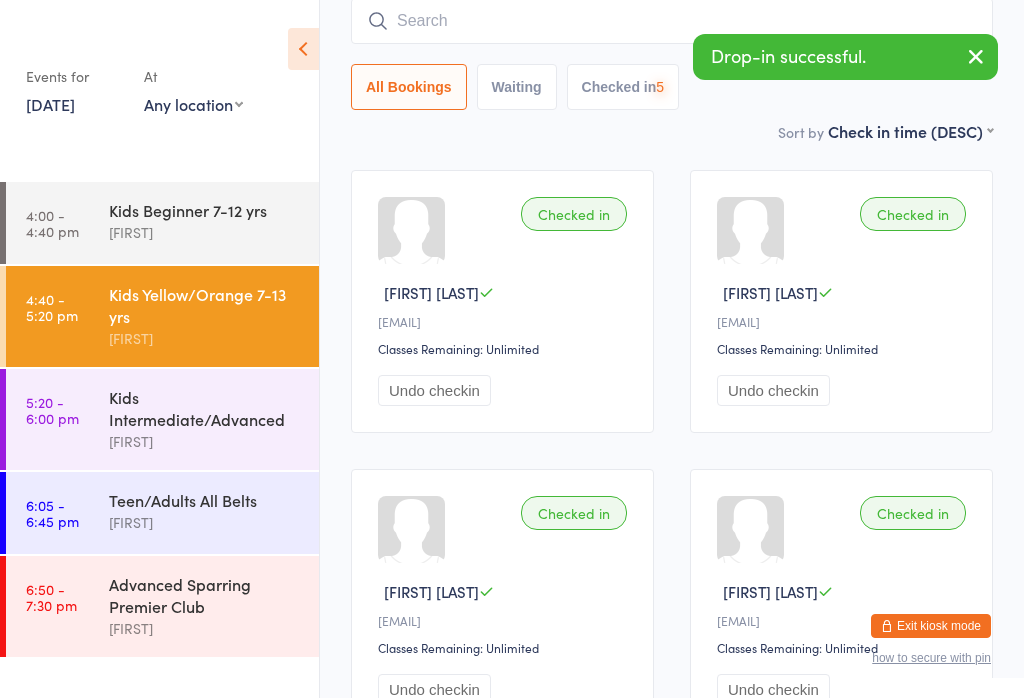 click at bounding box center [672, 21] 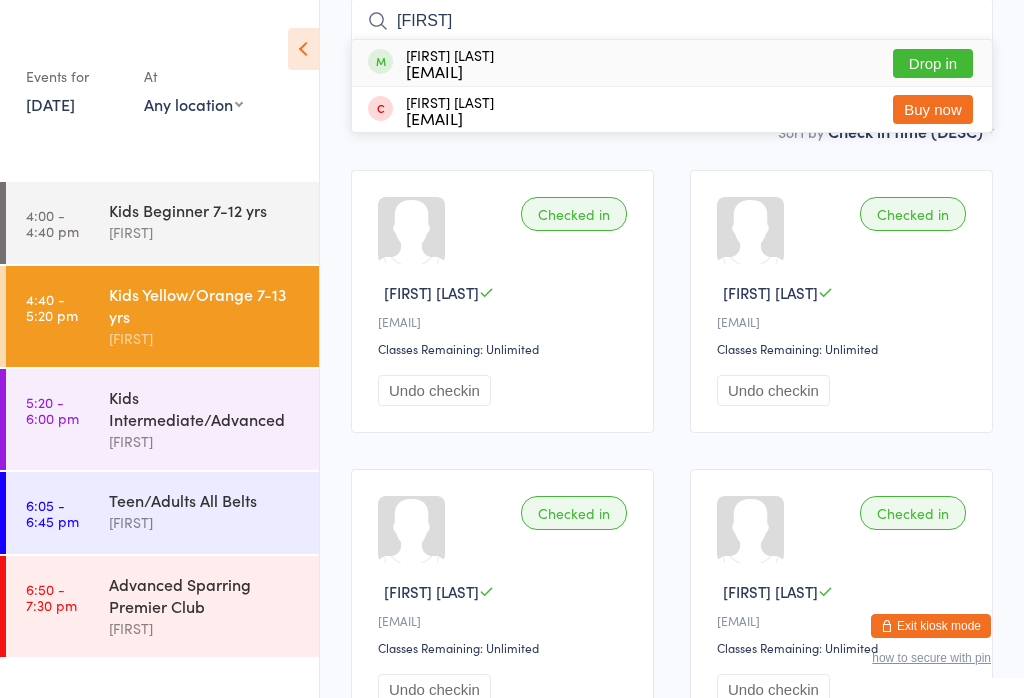 type on "[FIRST]" 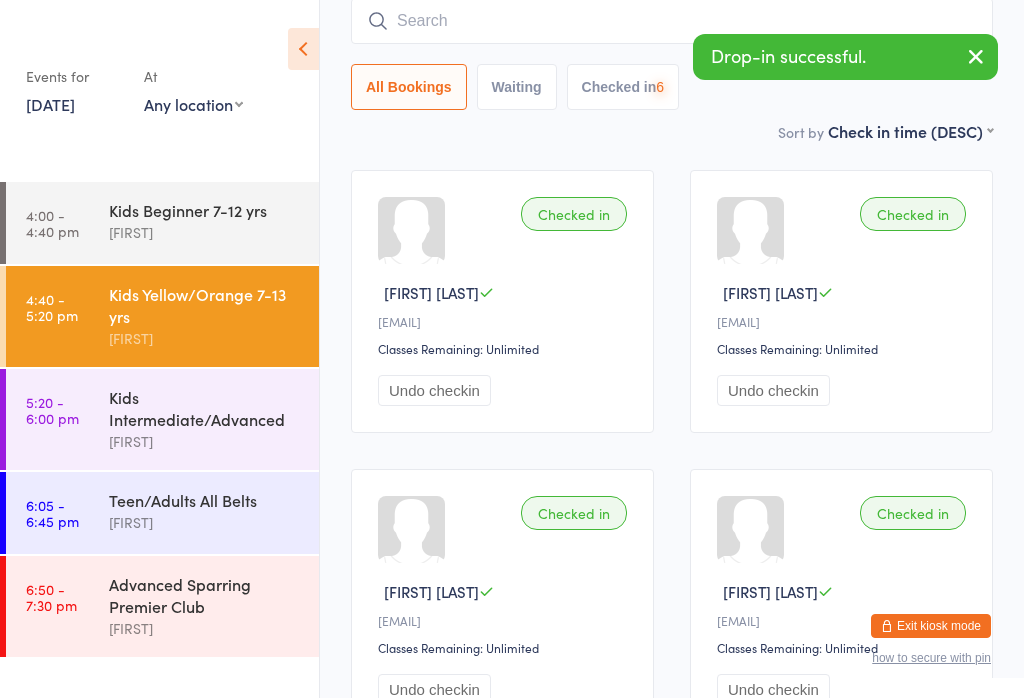 click at bounding box center [672, 21] 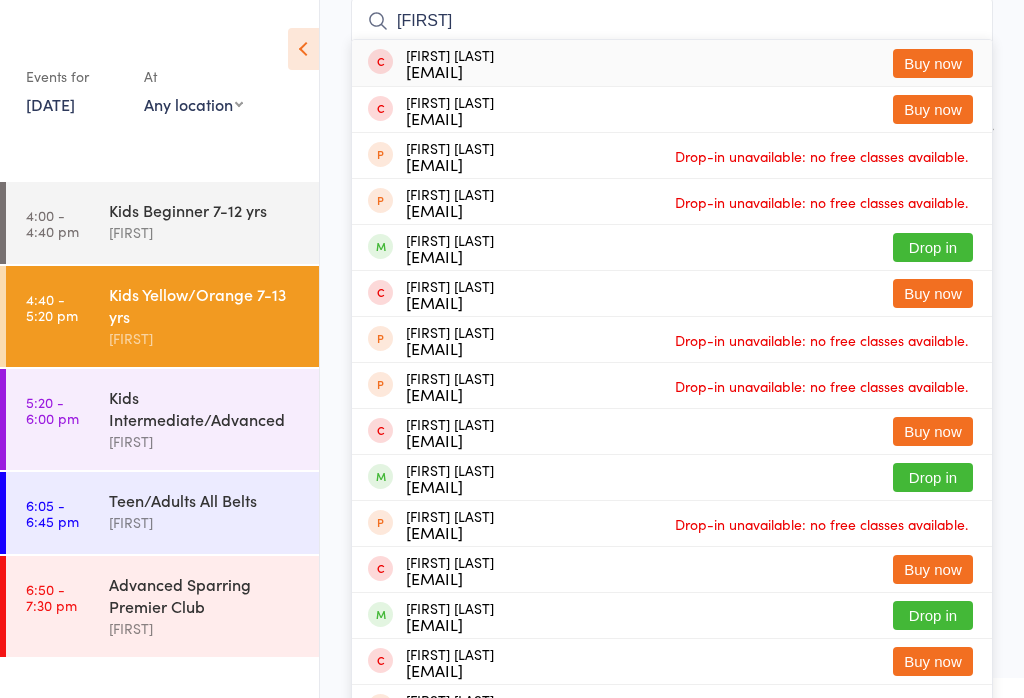 scroll, scrollTop: 0, scrollLeft: 0, axis: both 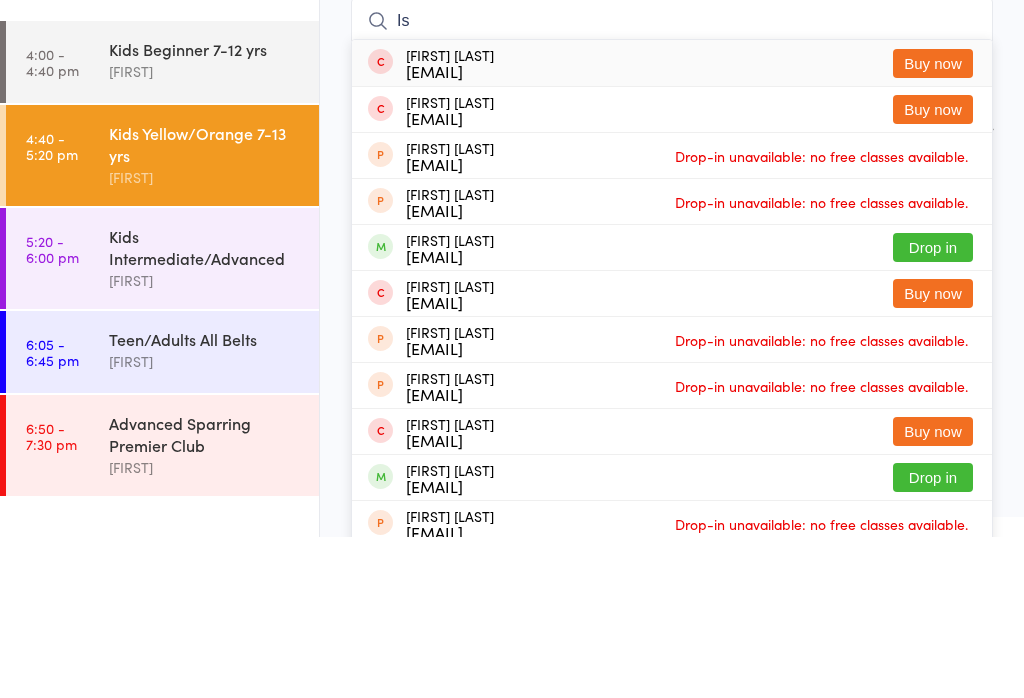 type on "I" 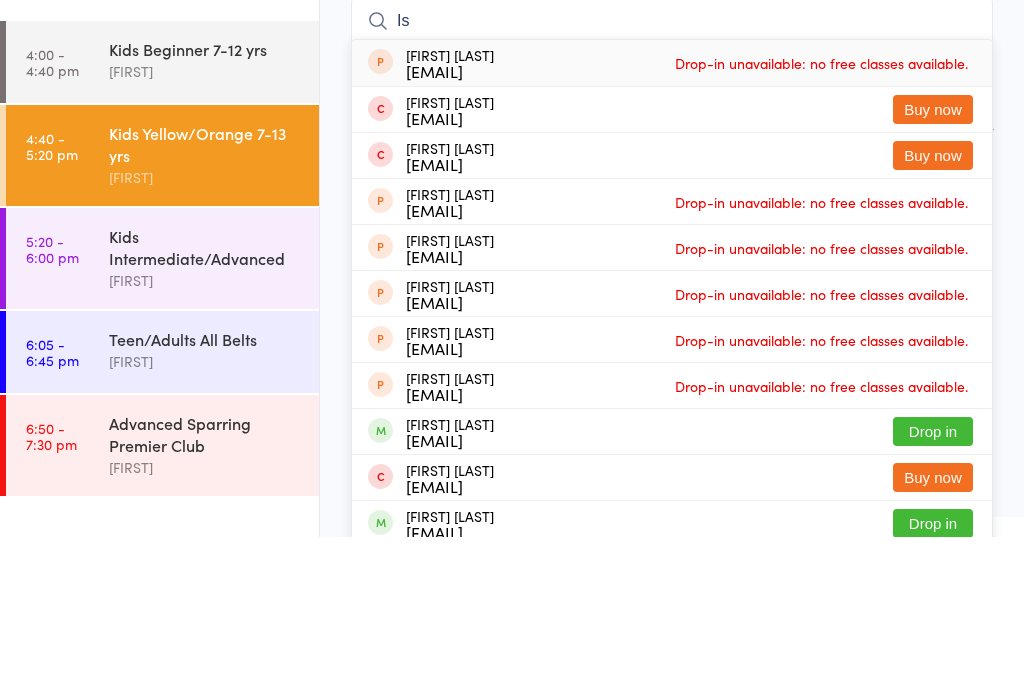 type on "I" 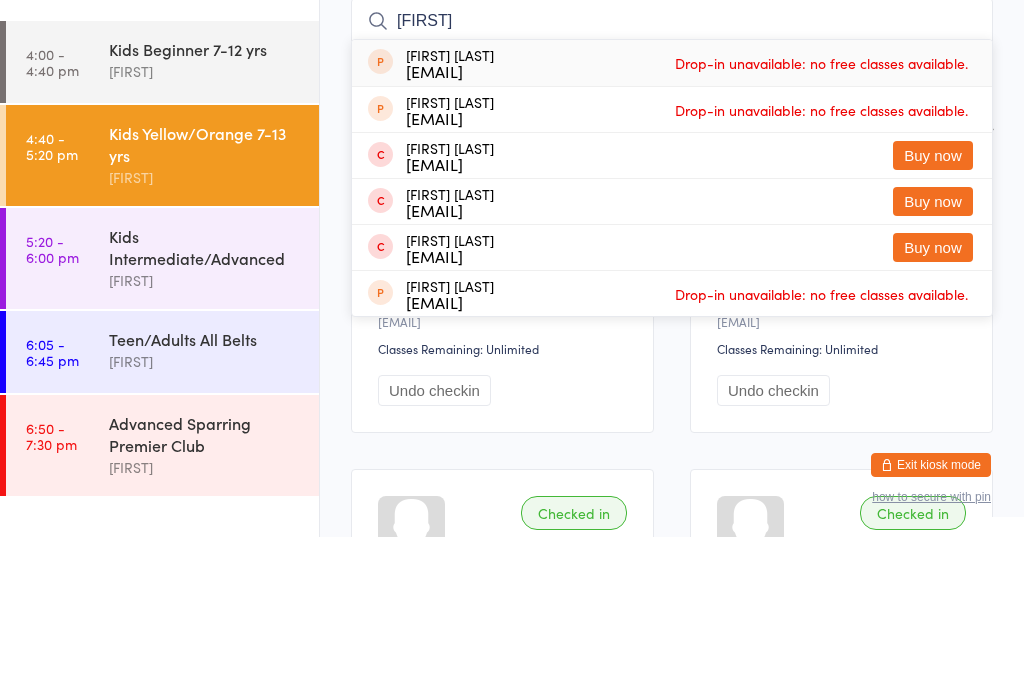 type on "E" 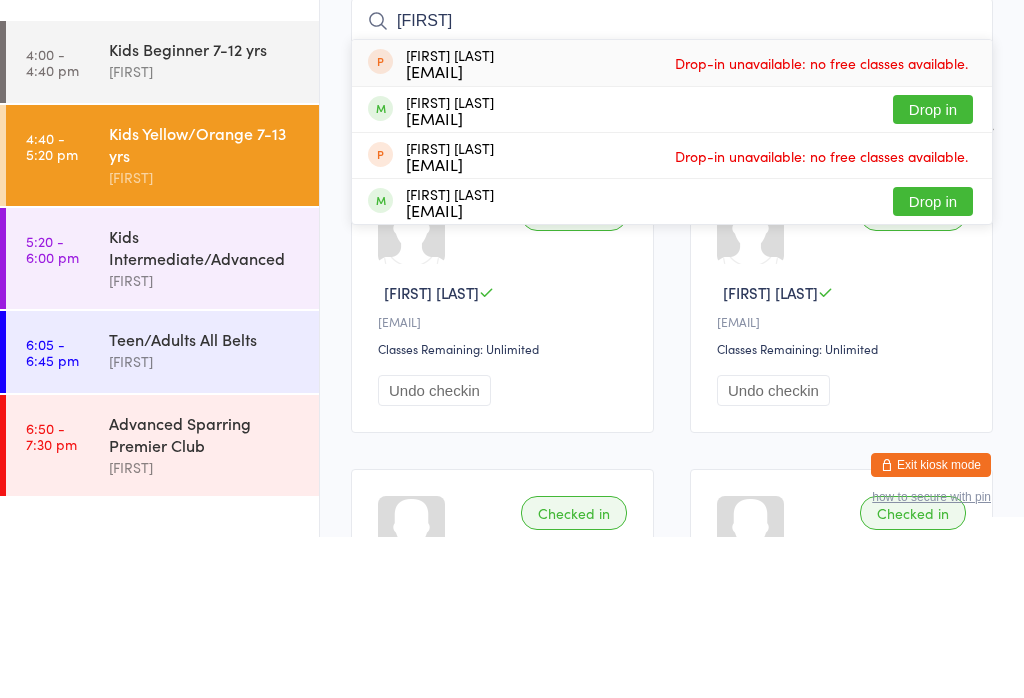 type on "[FIRST]" 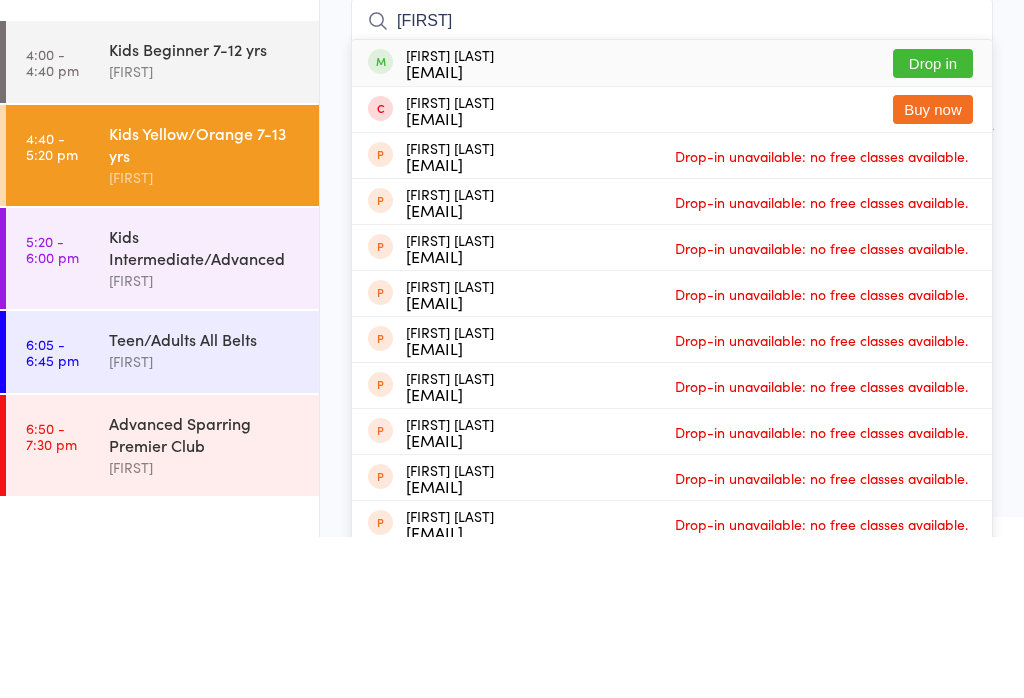 type on "[FIRST]" 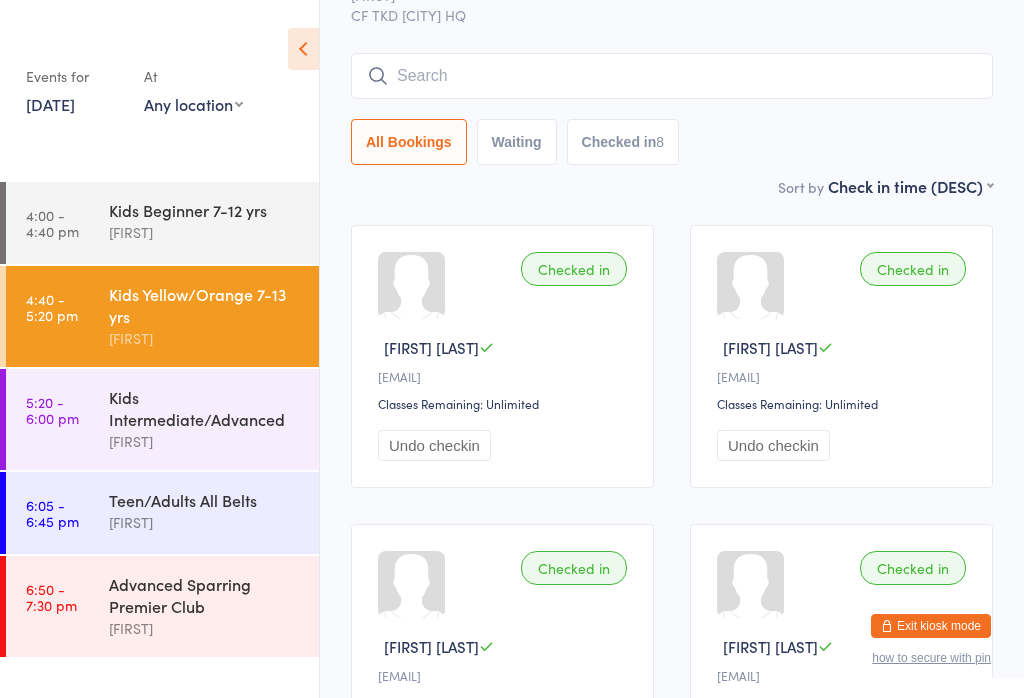 scroll, scrollTop: 42, scrollLeft: 0, axis: vertical 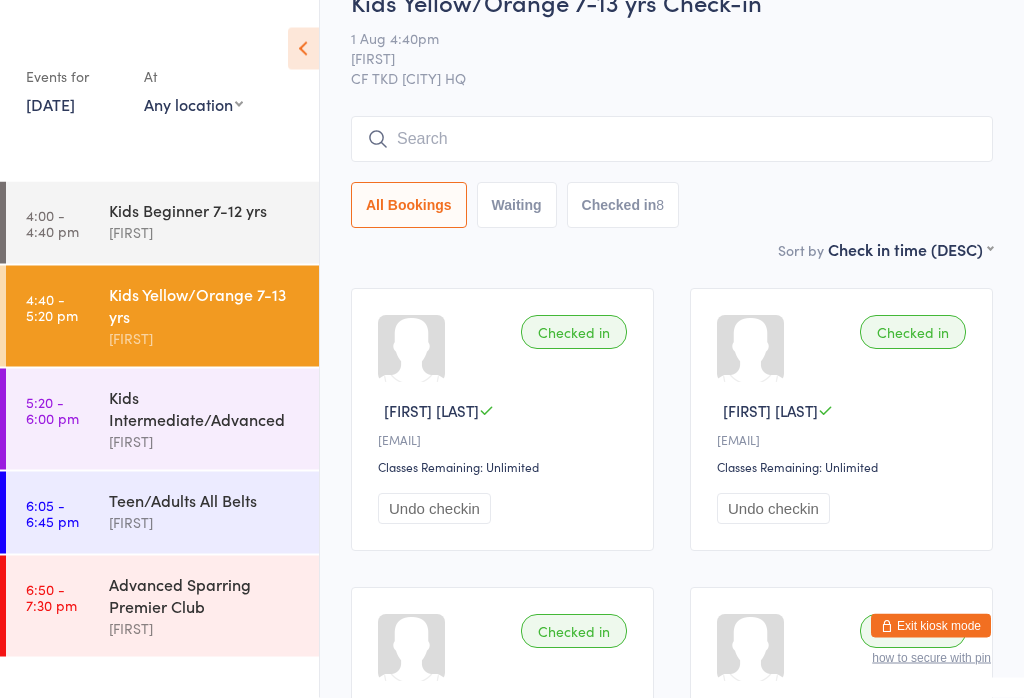 click on "Kids Intermediate/Advanced" at bounding box center (205, 408) 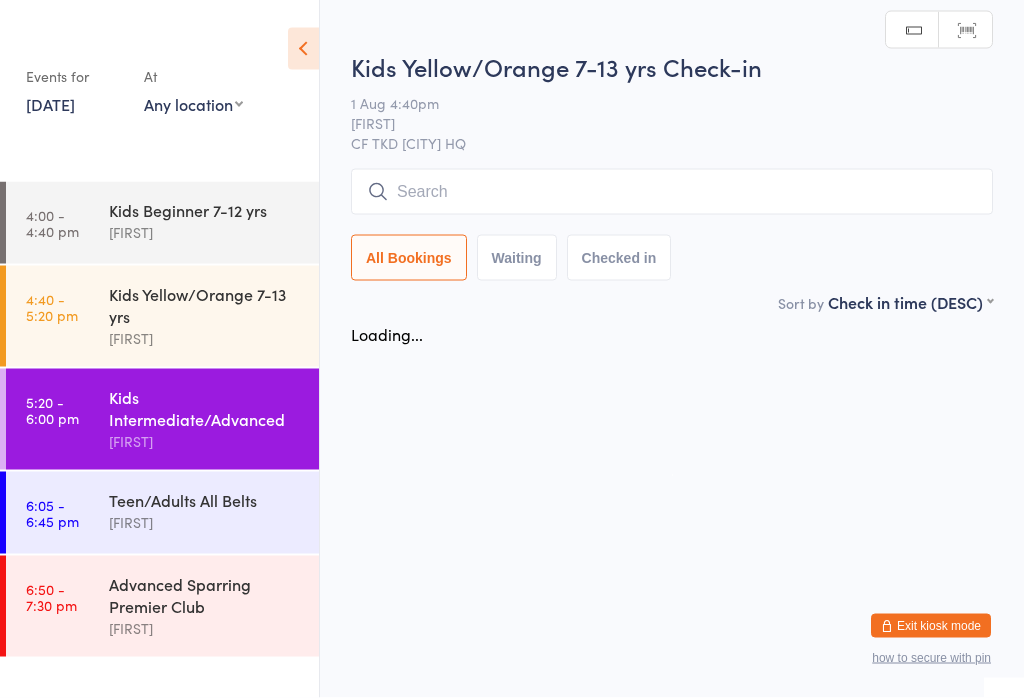 scroll, scrollTop: 0, scrollLeft: 0, axis: both 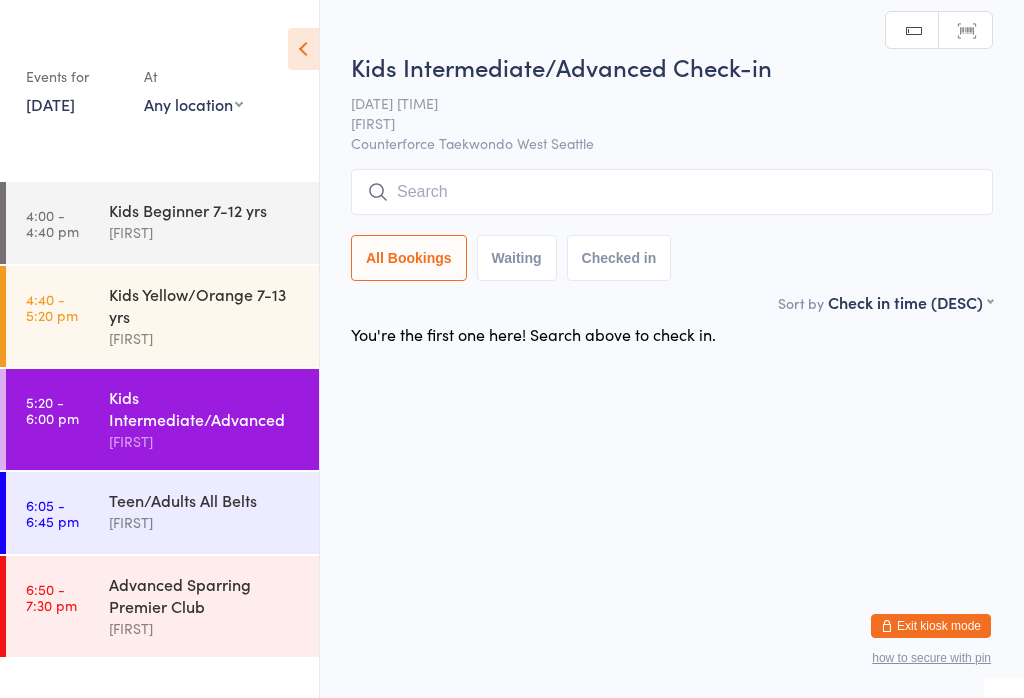 click at bounding box center (672, 192) 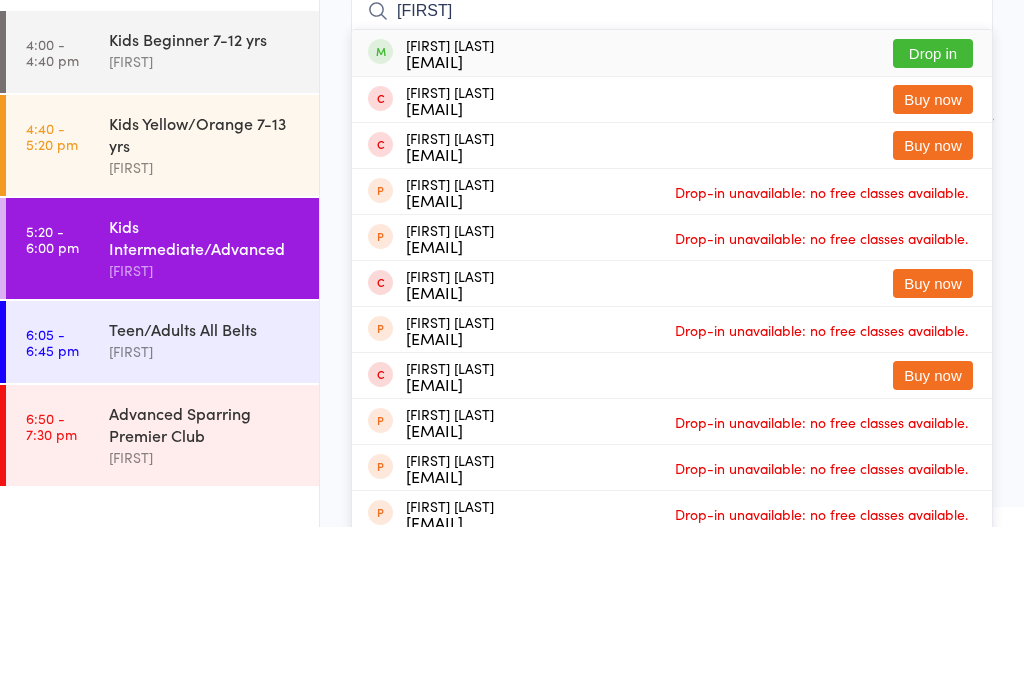 type on "[FIRST]" 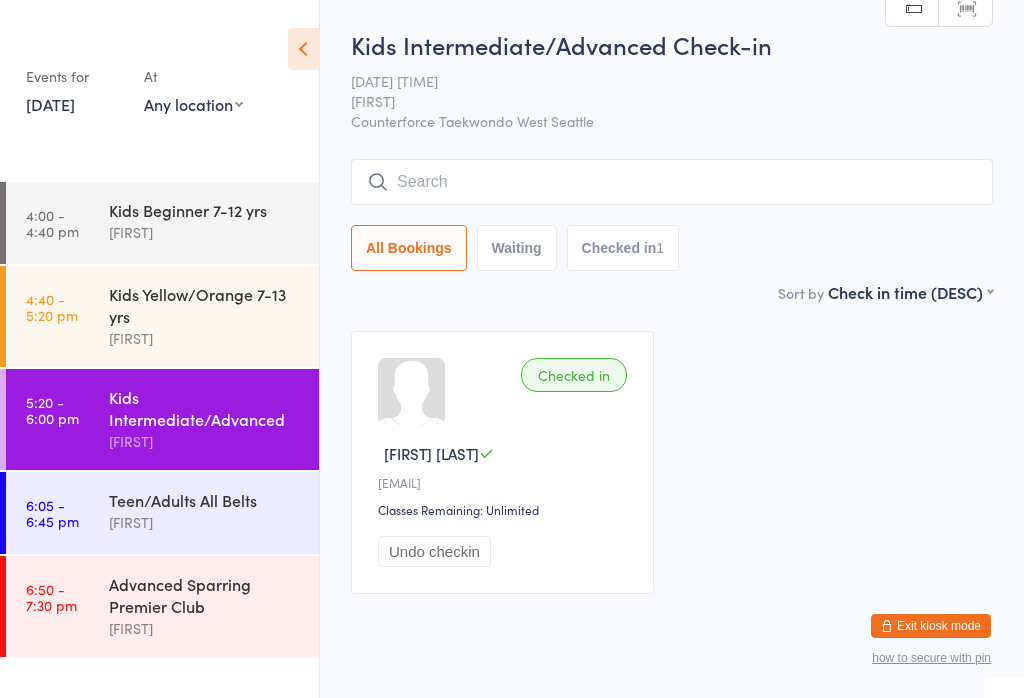 click at bounding box center [672, 182] 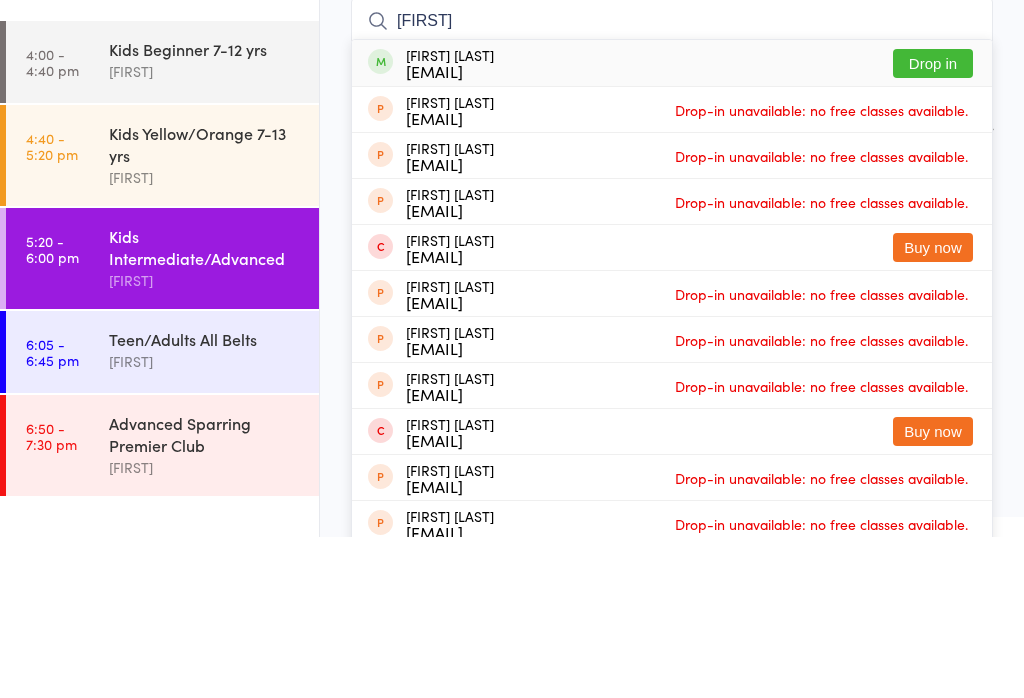 type on "[FIRST]" 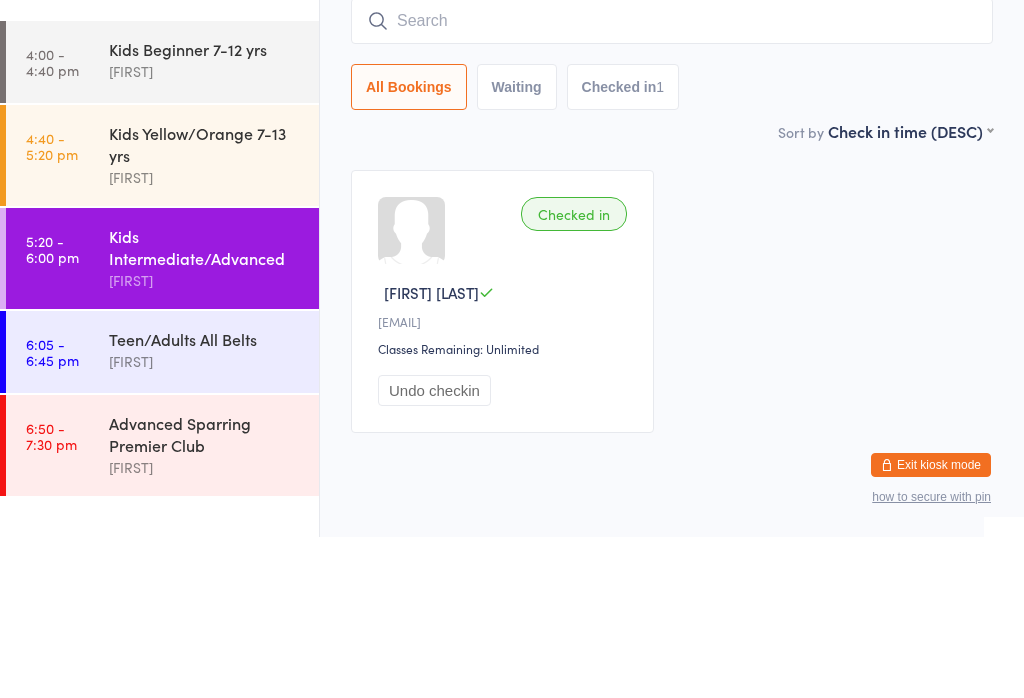 scroll, scrollTop: 53, scrollLeft: 0, axis: vertical 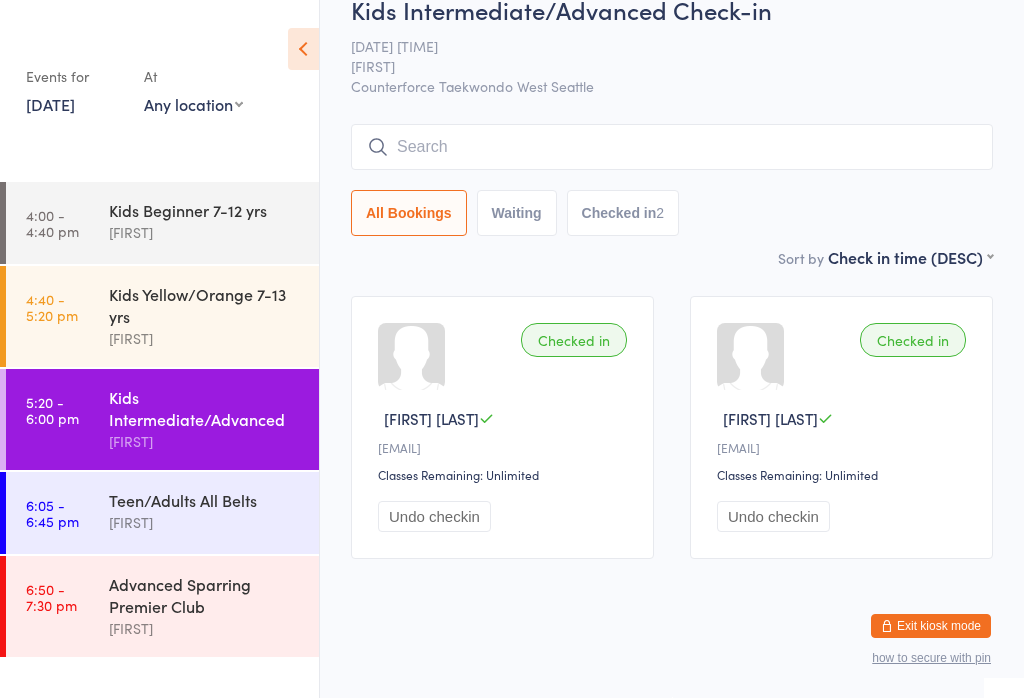 click at bounding box center [672, 147] 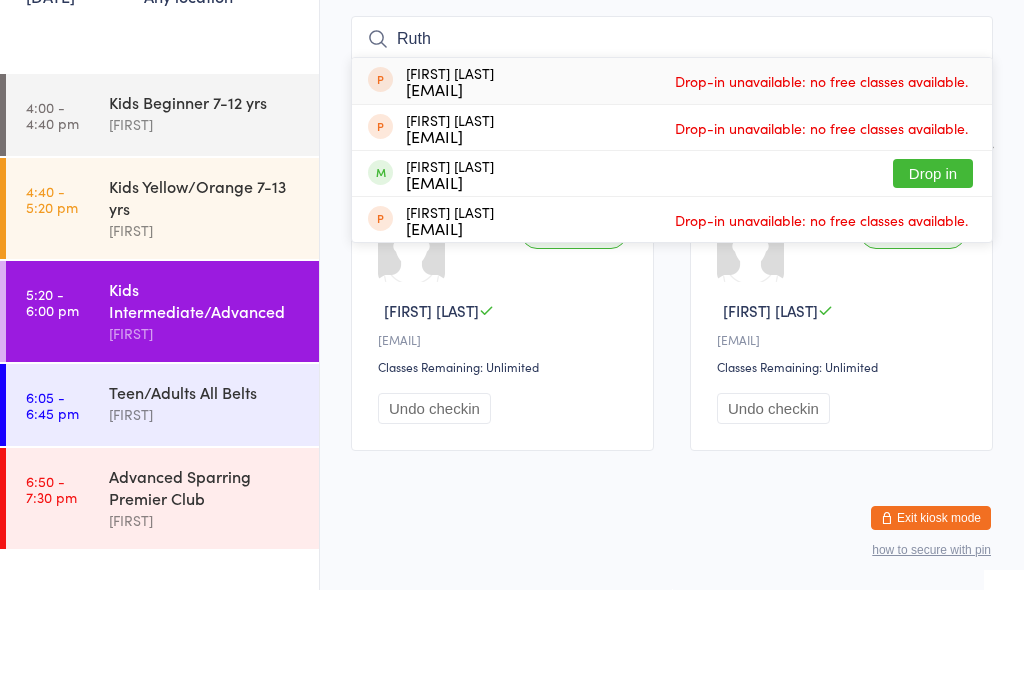 type on "Ruth" 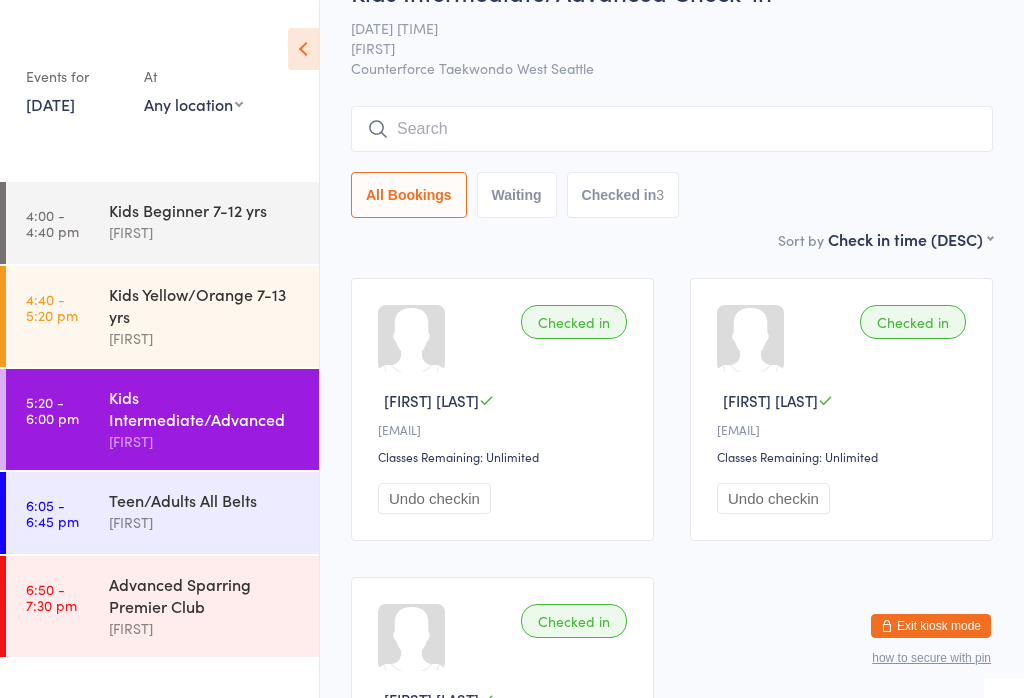 click at bounding box center [672, 129] 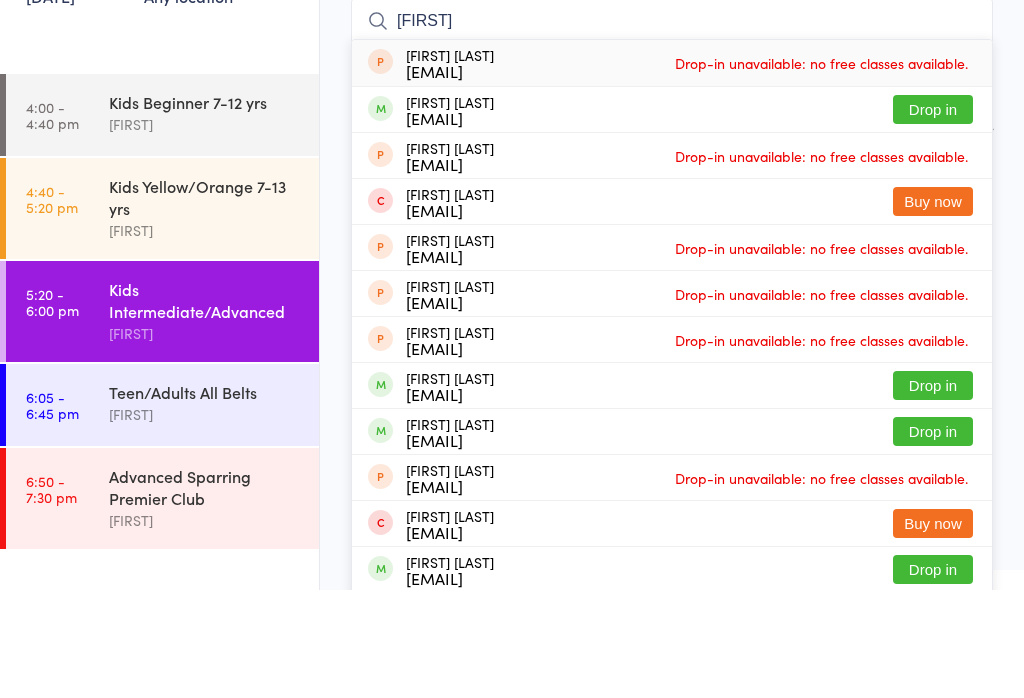 type on "[FIRST]" 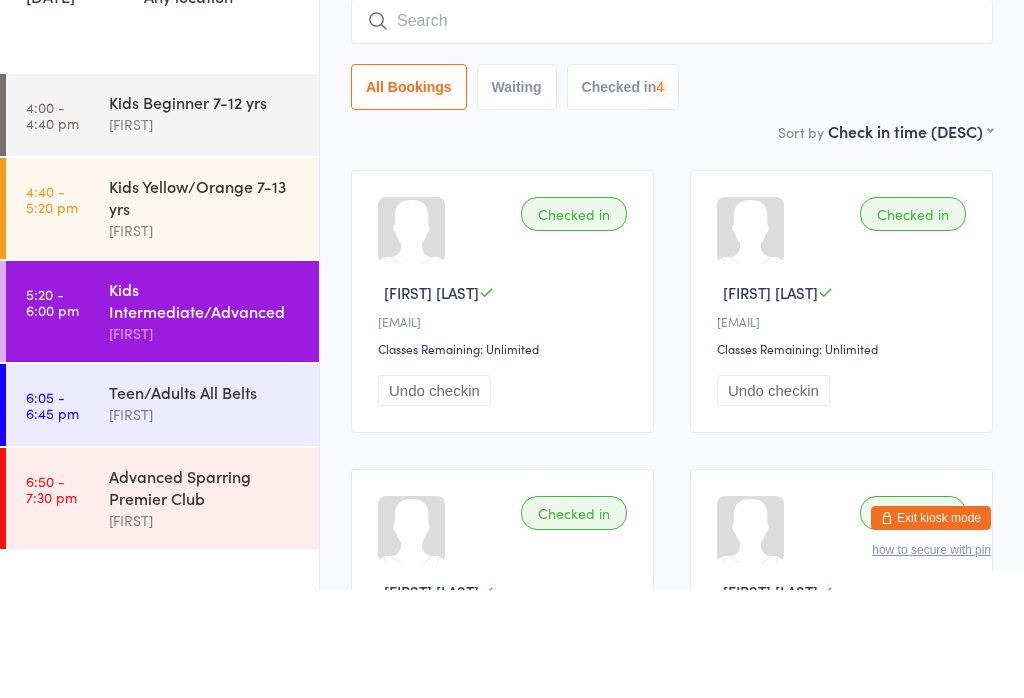 scroll, scrollTop: 161, scrollLeft: 0, axis: vertical 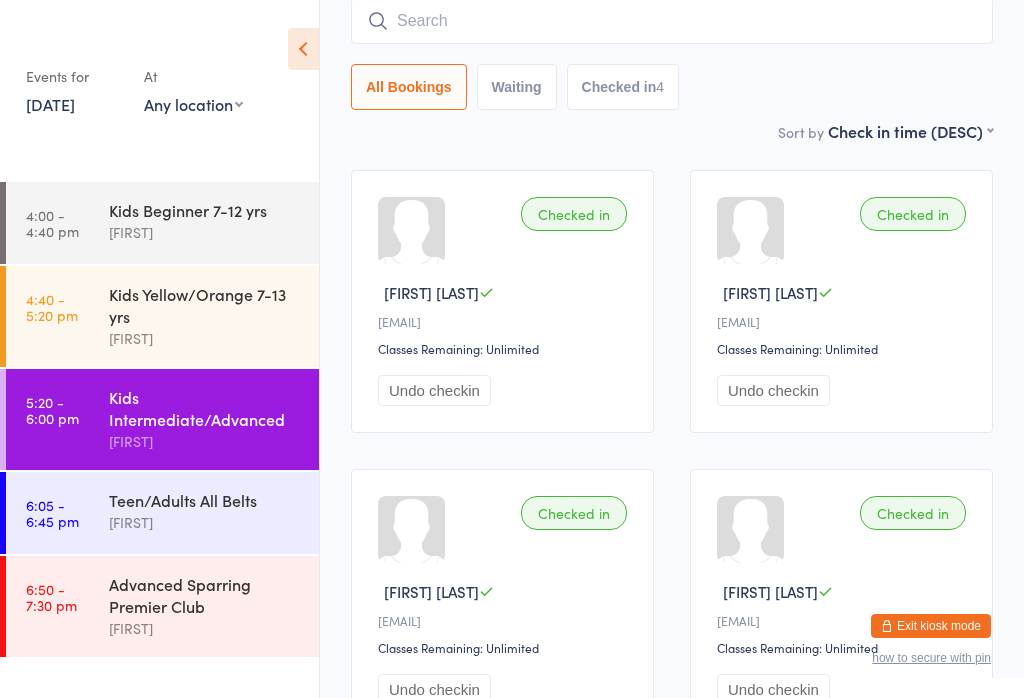 click at bounding box center (672, 21) 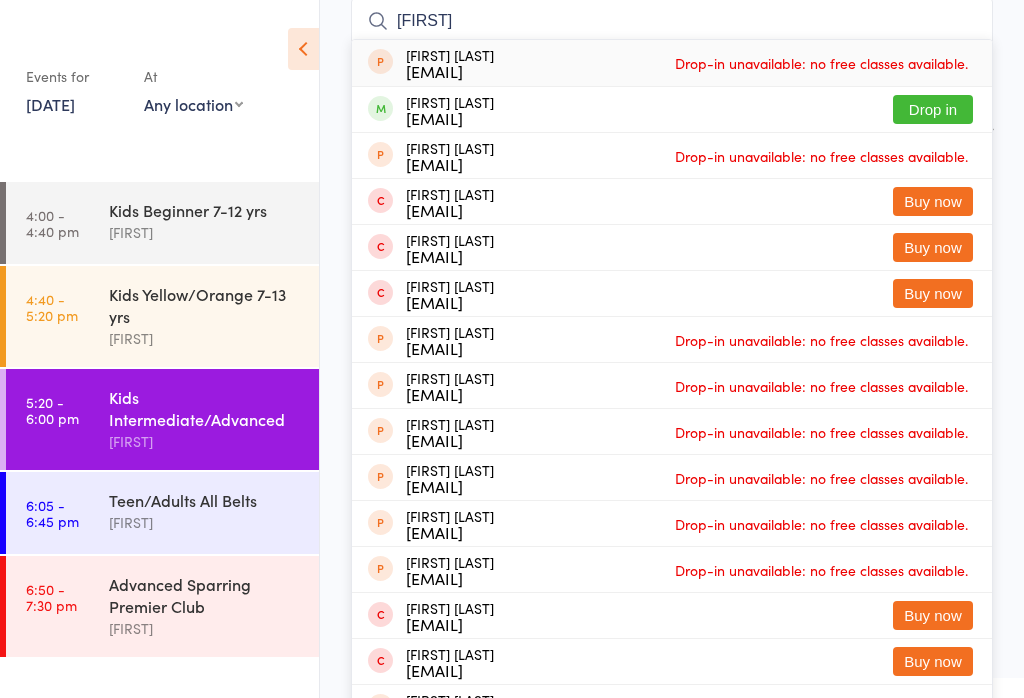 type on "[FIRST]" 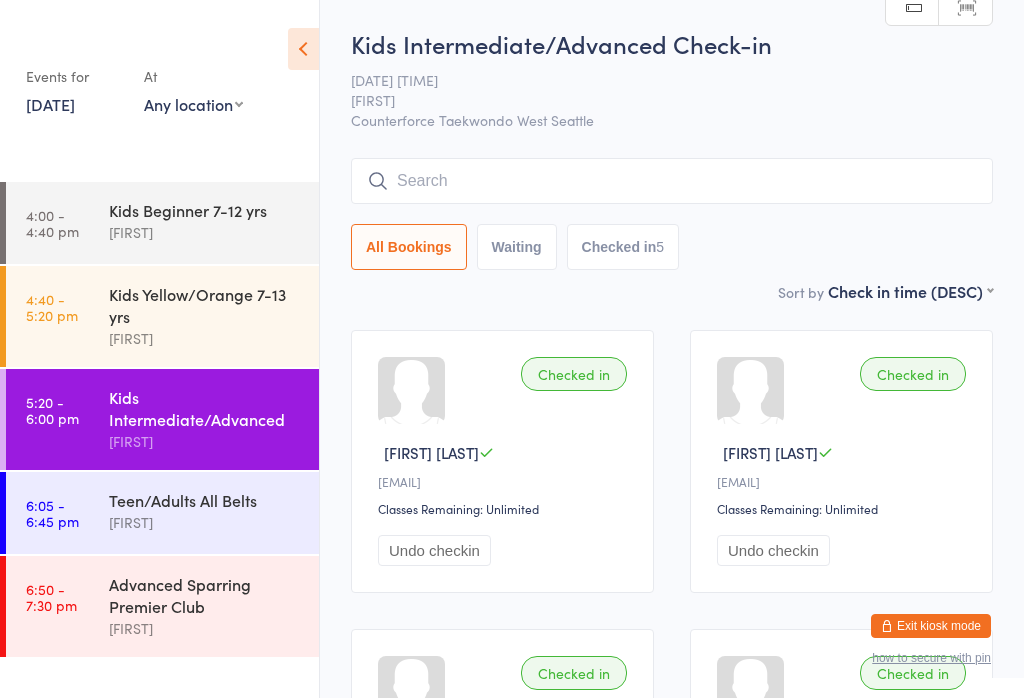 scroll, scrollTop: 0, scrollLeft: 0, axis: both 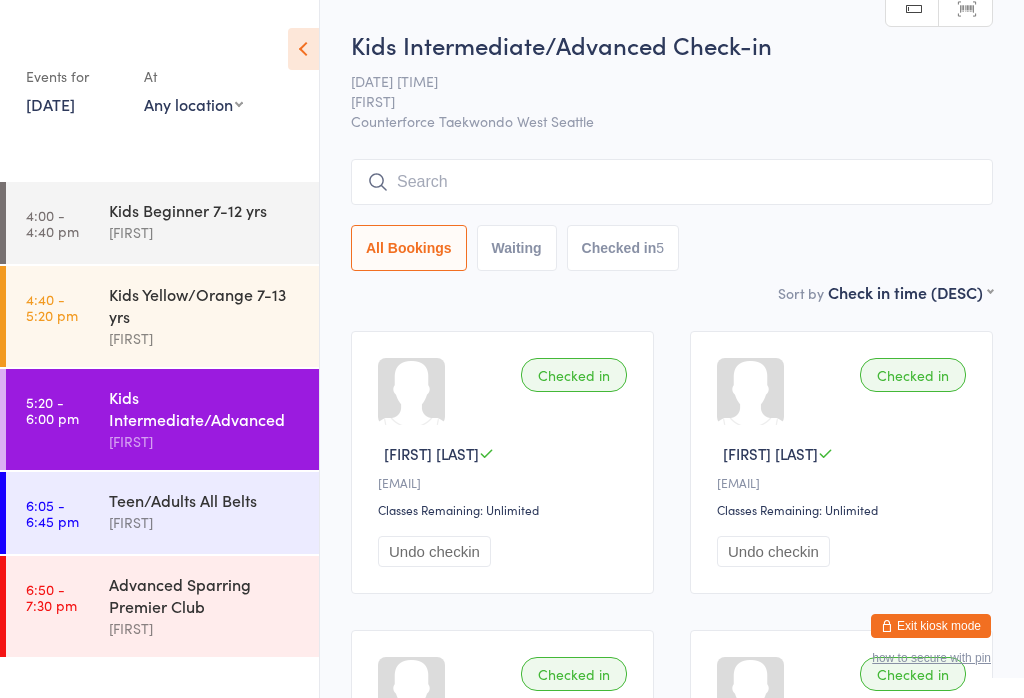 click at bounding box center [672, 182] 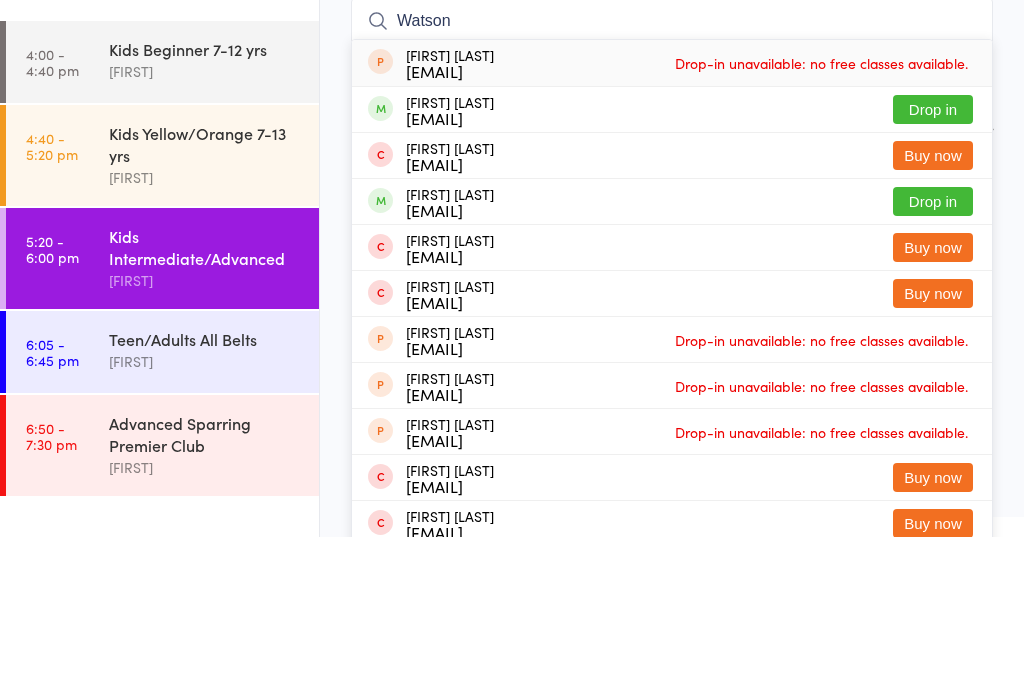 type on "Watson" 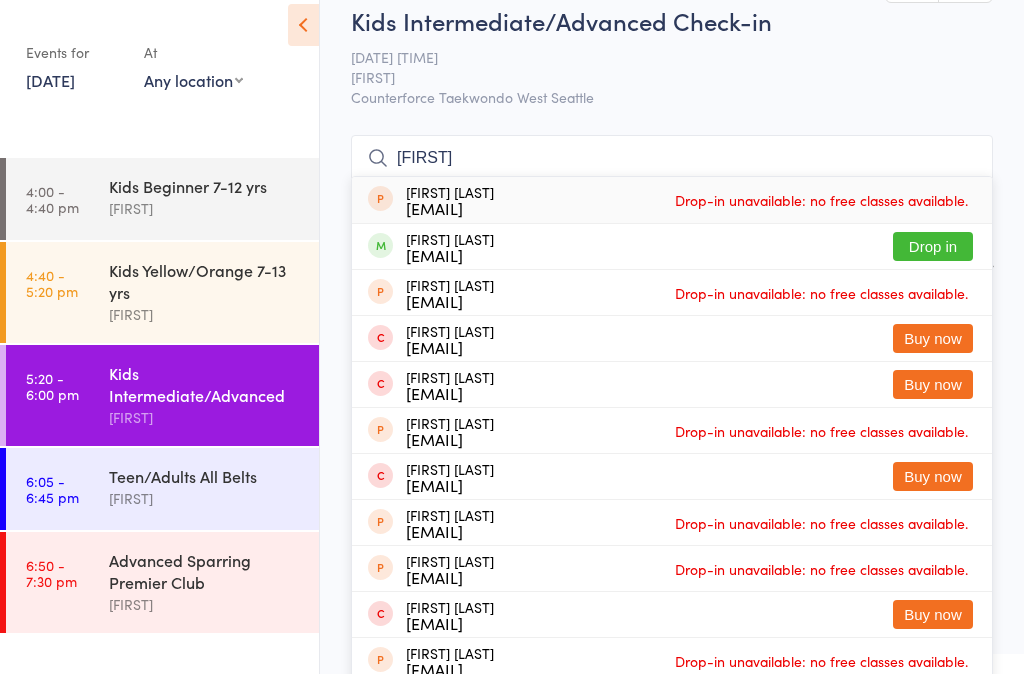 type on "[FIRST]" 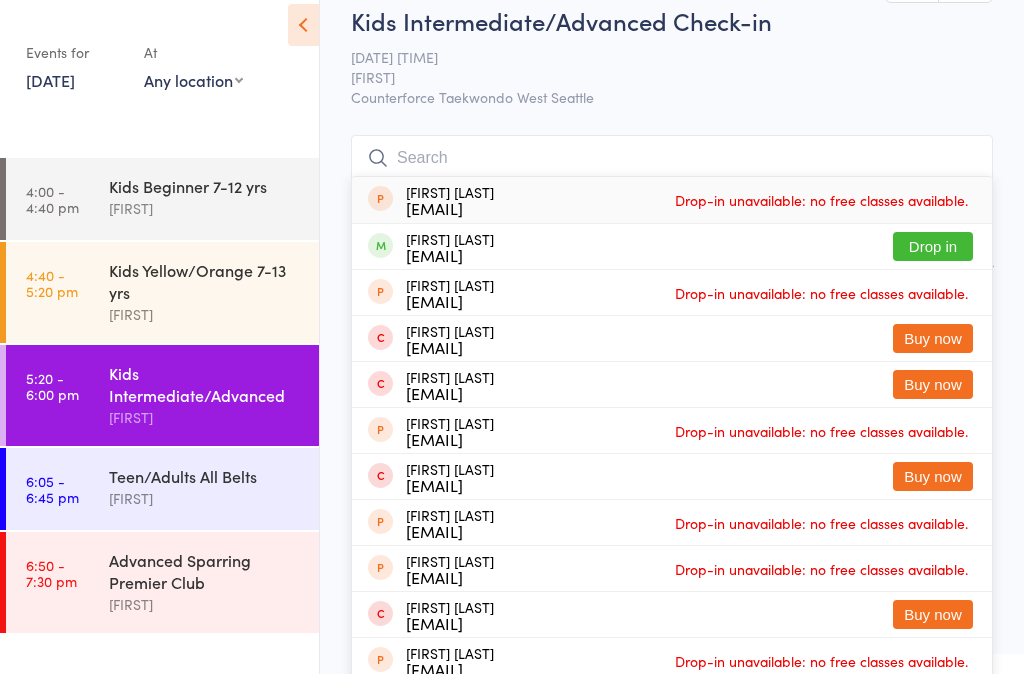 scroll, scrollTop: 24, scrollLeft: 0, axis: vertical 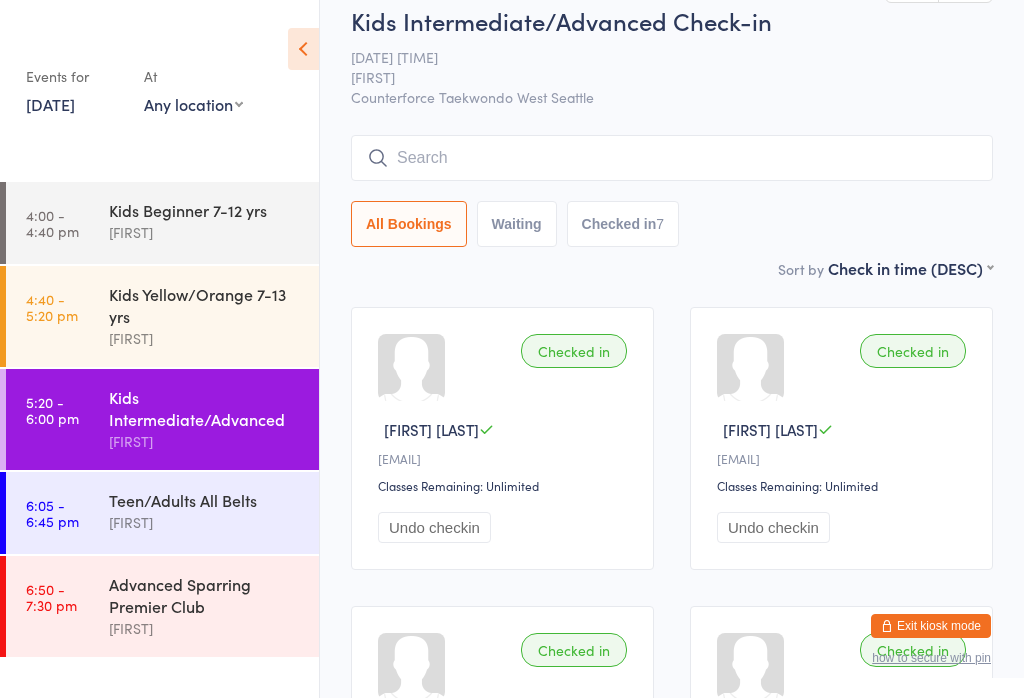click at bounding box center [672, 158] 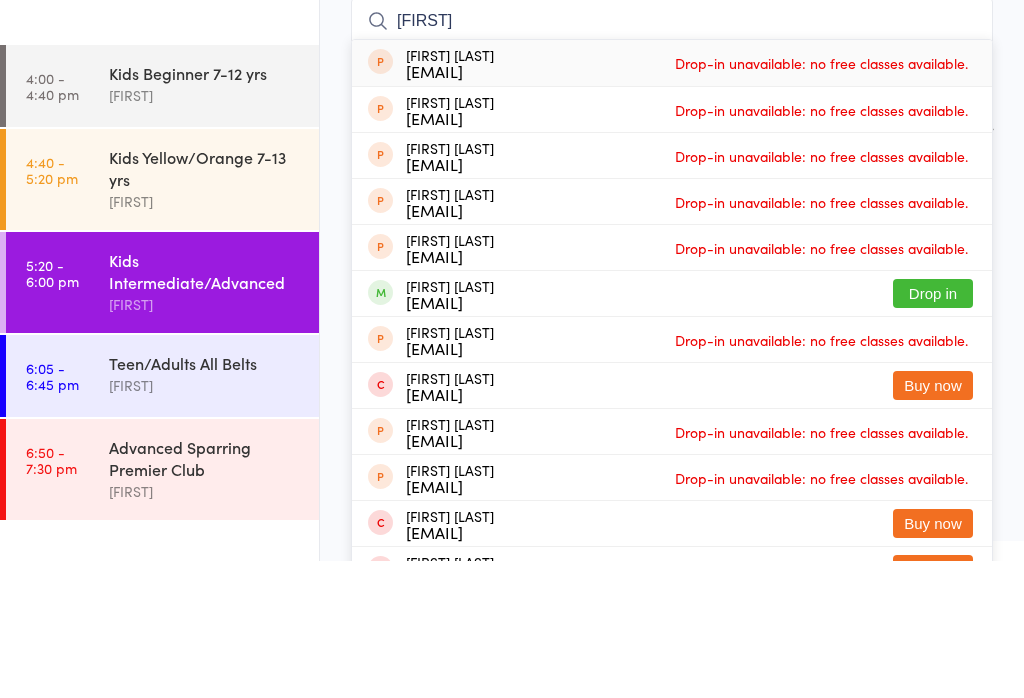 type on "[FIRST]" 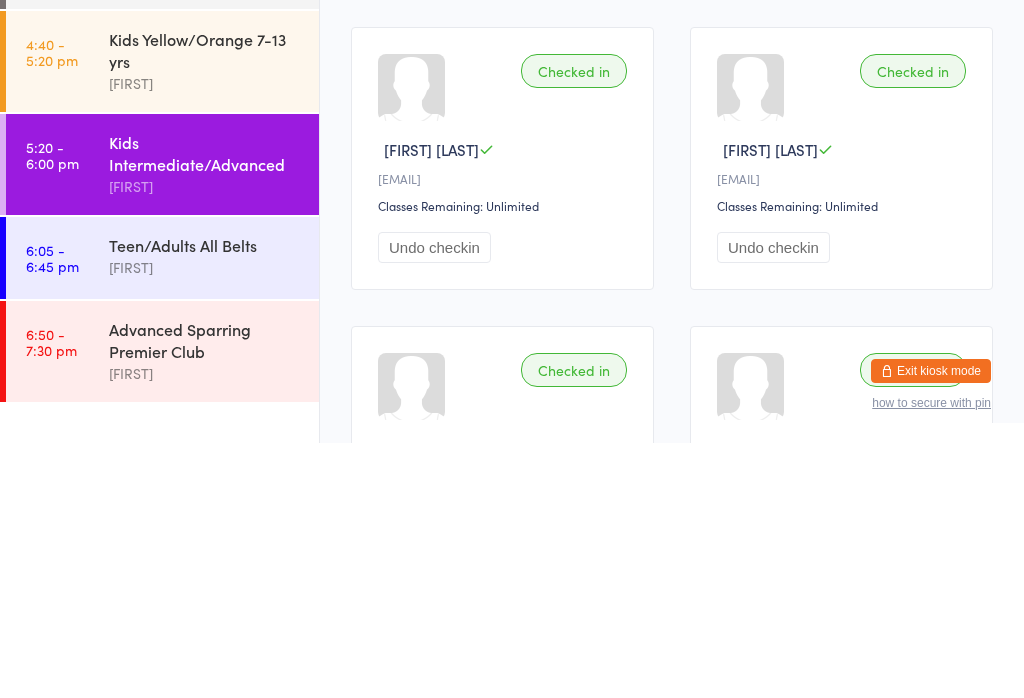 scroll, scrollTop: 24, scrollLeft: 0, axis: vertical 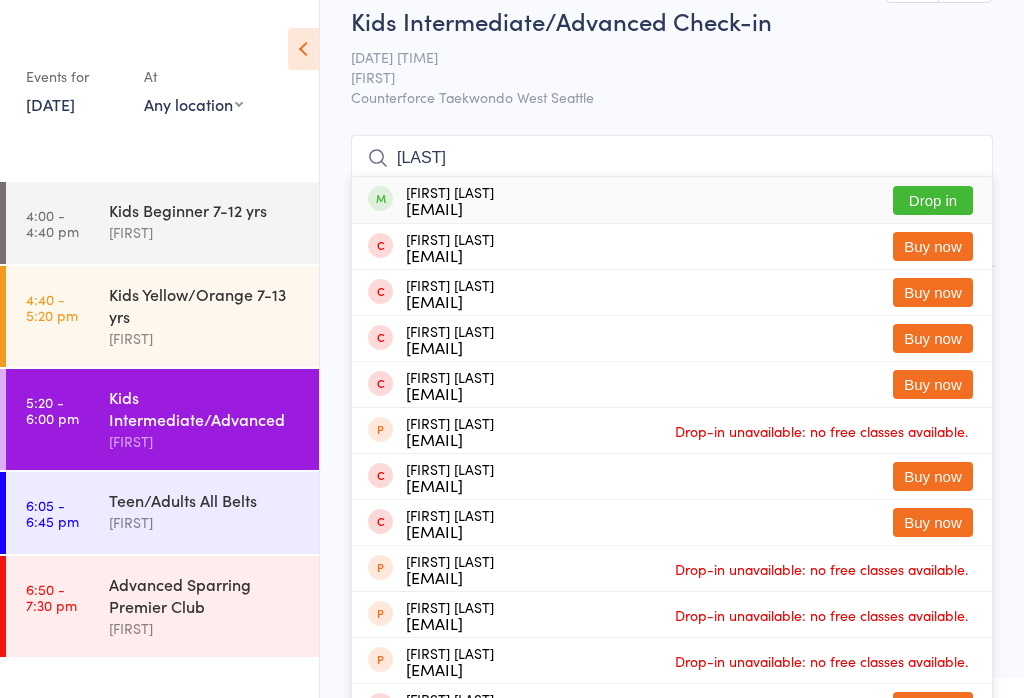 type on "[LAST]" 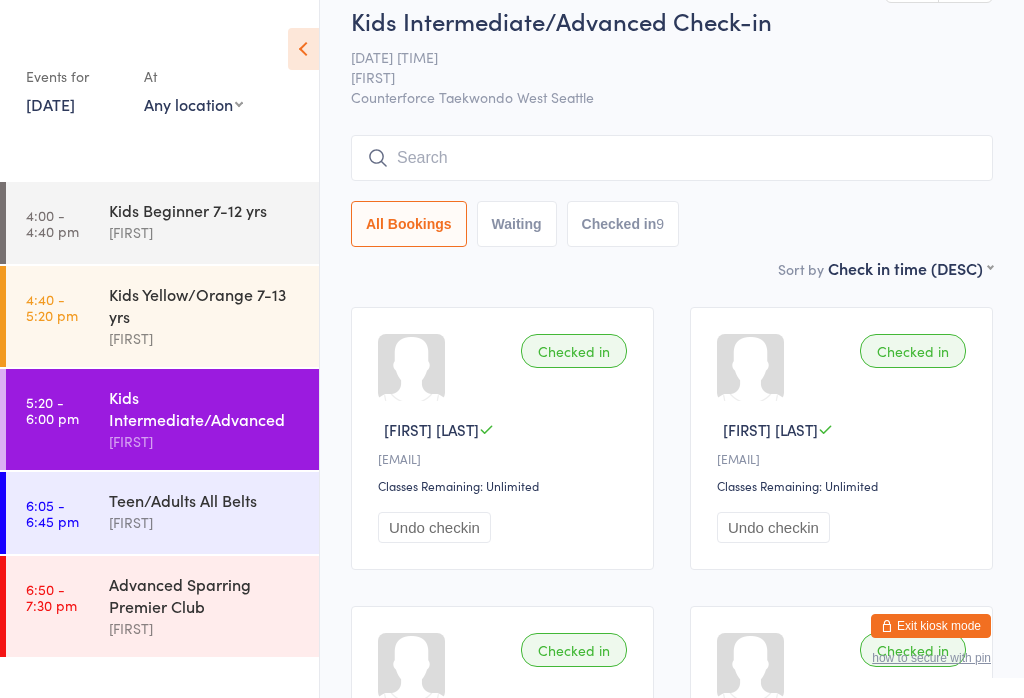 click at bounding box center (672, 158) 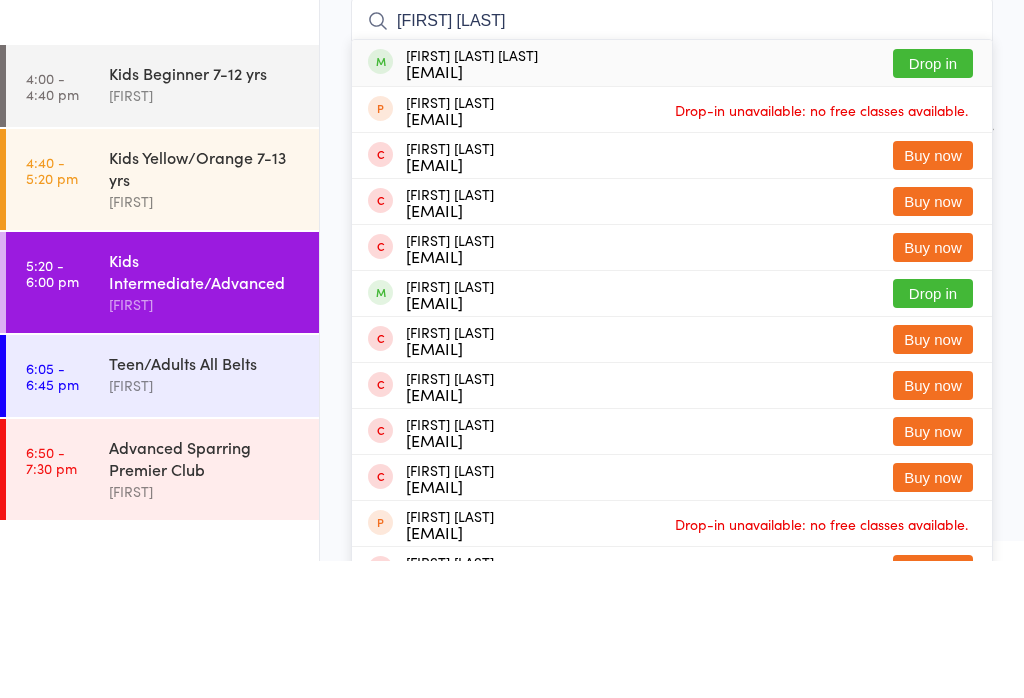 type on "[FIRST] [LAST]" 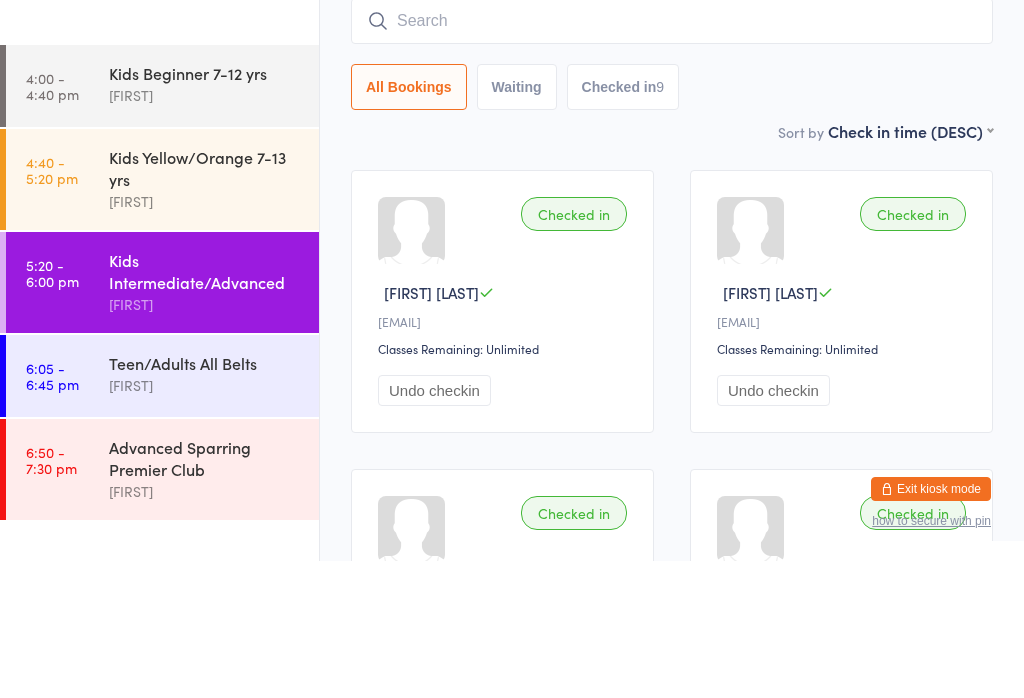 scroll, scrollTop: 161, scrollLeft: 0, axis: vertical 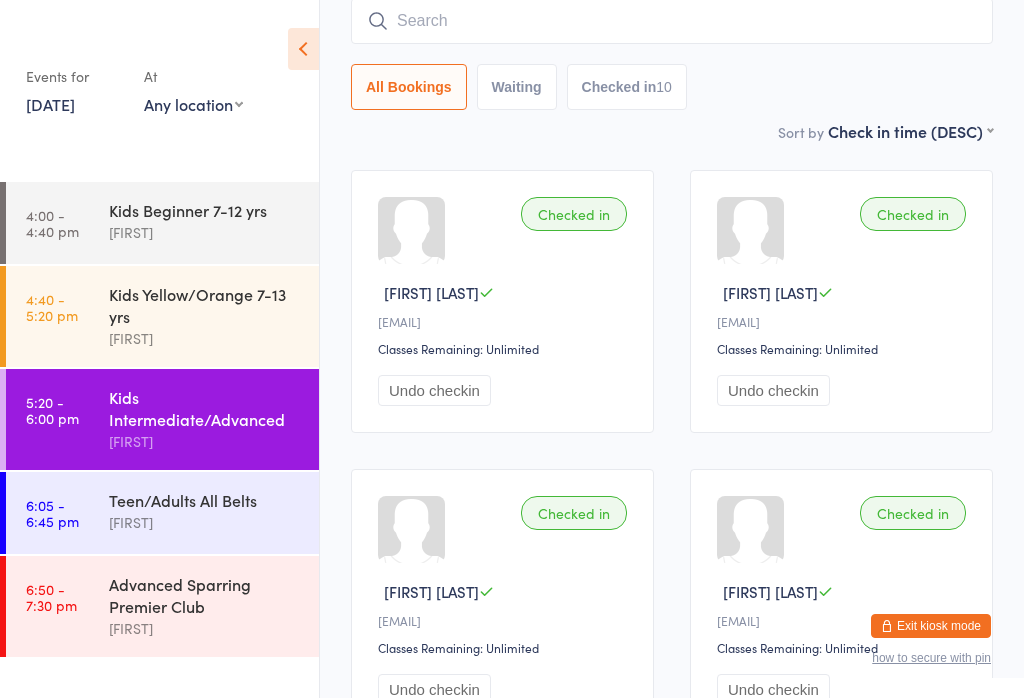click on "Kids Yellow/Orange 7-13 yrs" at bounding box center (205, 305) 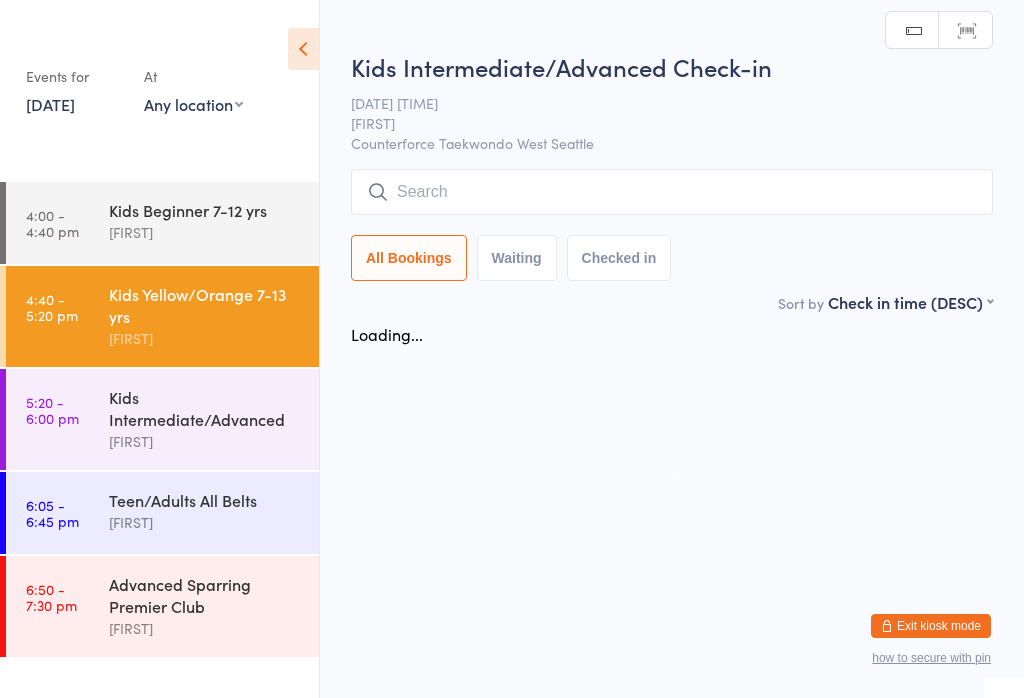 scroll, scrollTop: 0, scrollLeft: 0, axis: both 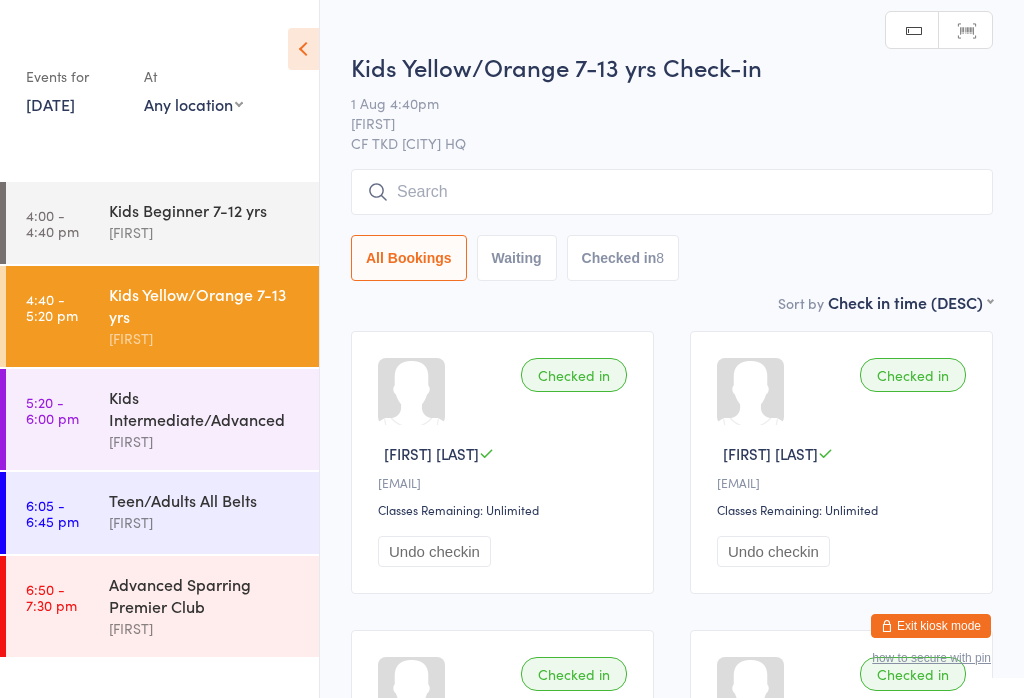 click at bounding box center [672, 192] 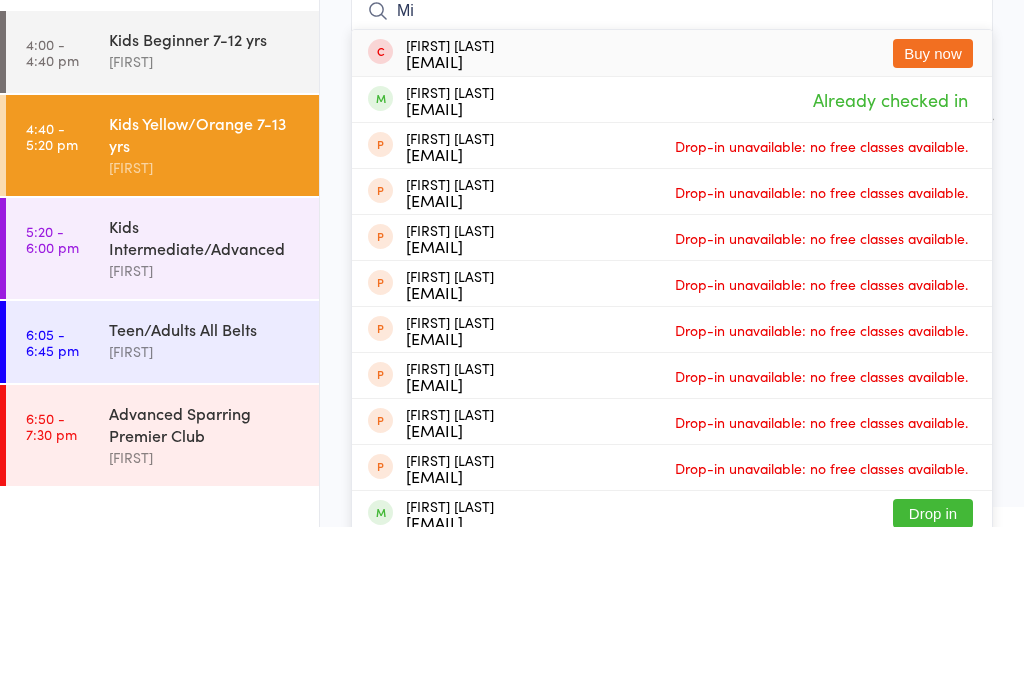 type on "M" 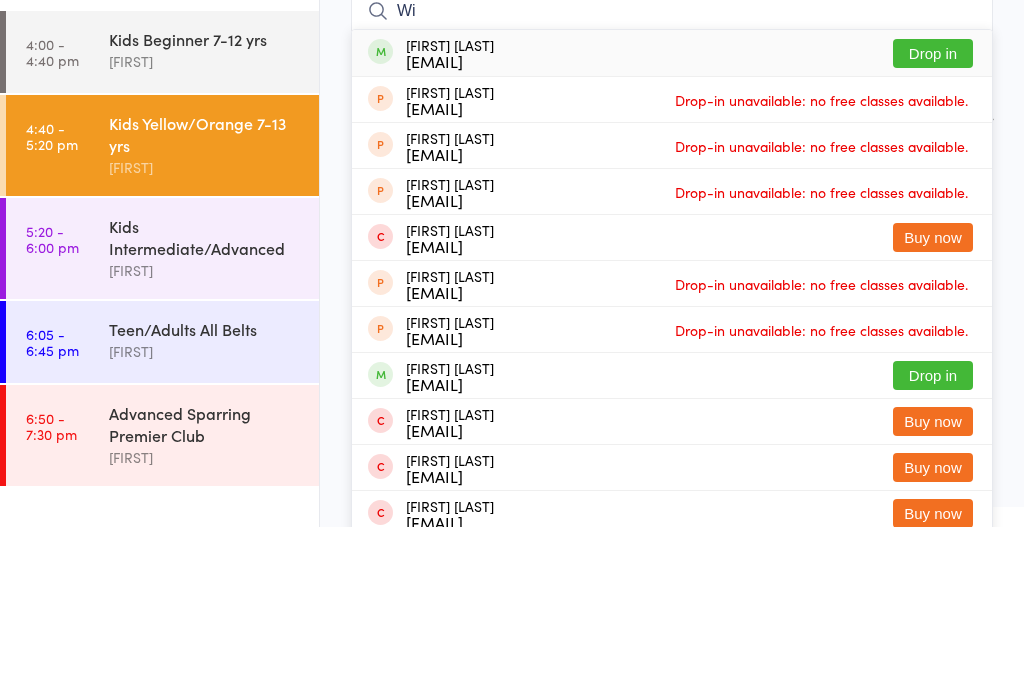 type on "W" 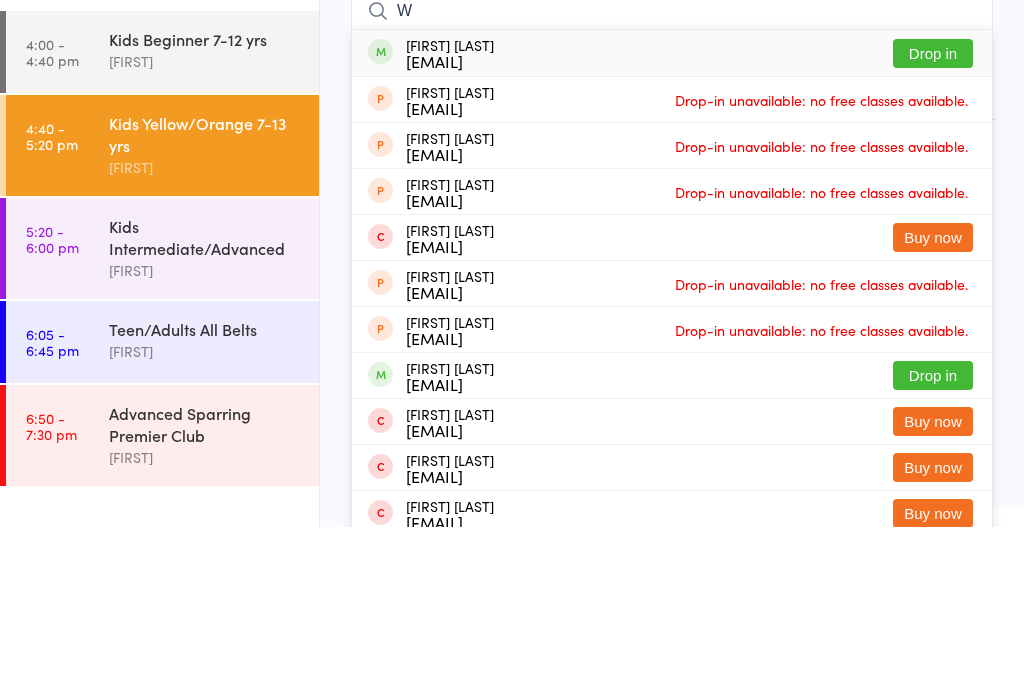 type 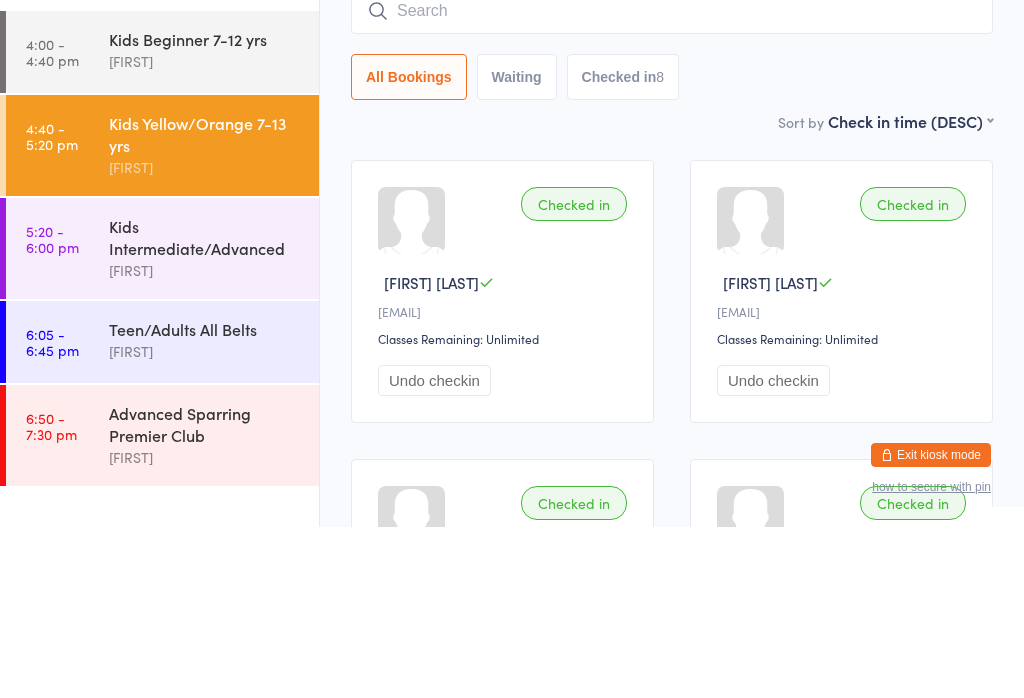 click on "Kids Intermediate/Advanced" at bounding box center (205, 408) 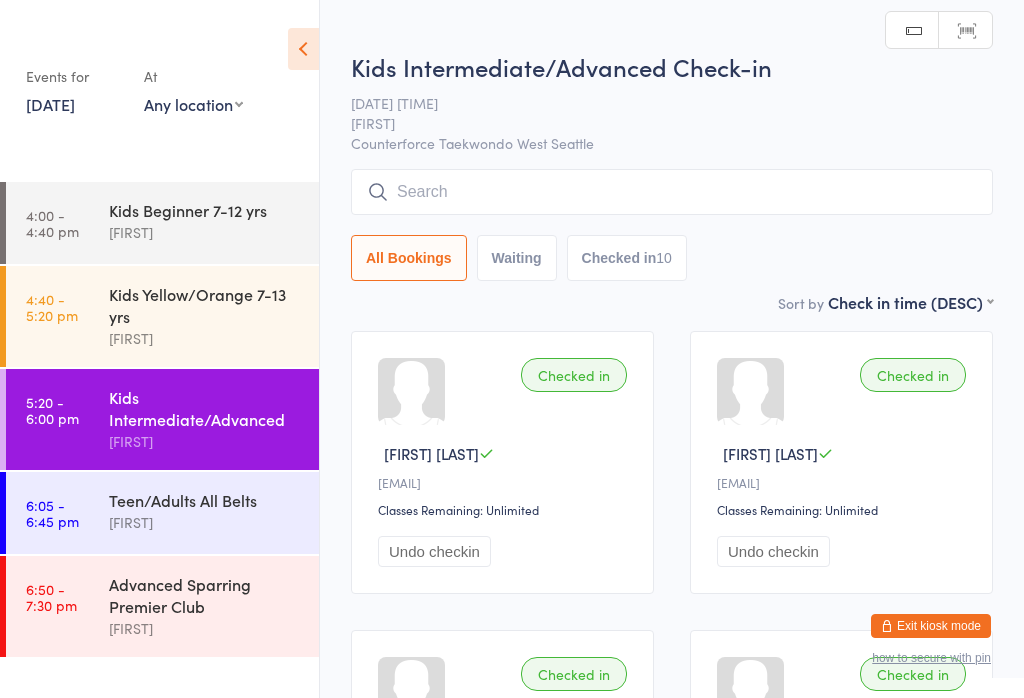 click at bounding box center [672, 192] 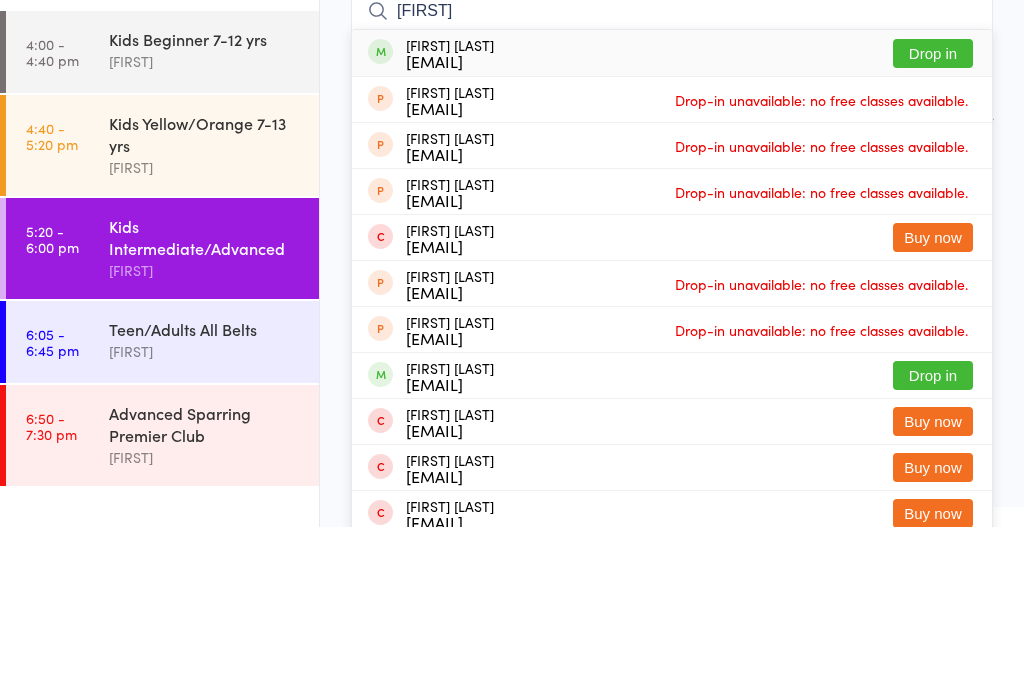 type on "[FIRST]" 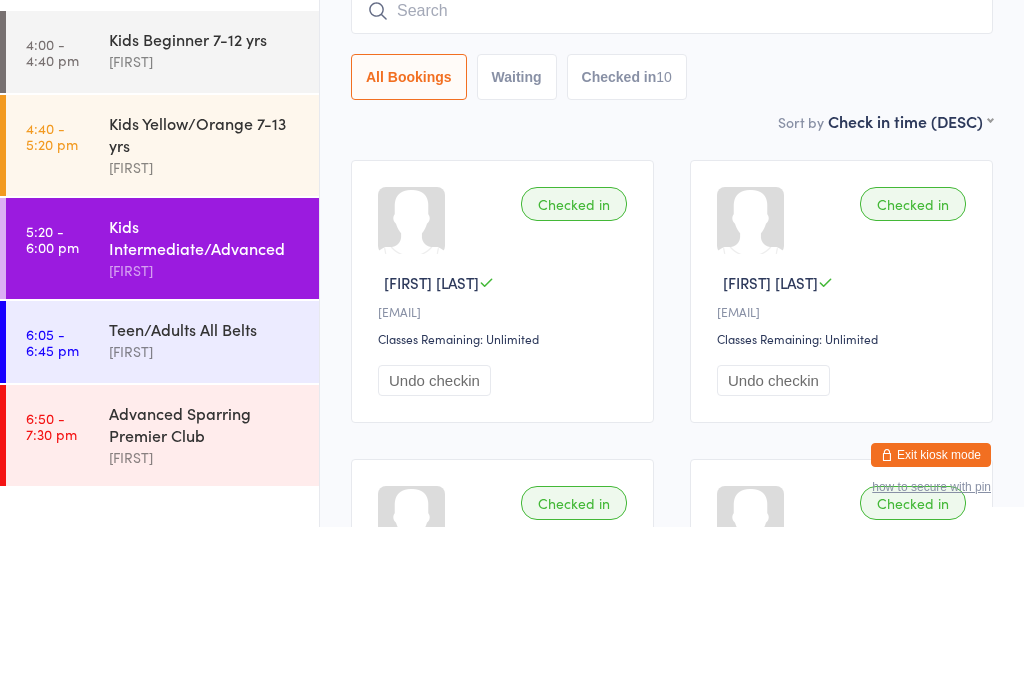 scroll, scrollTop: 171, scrollLeft: 0, axis: vertical 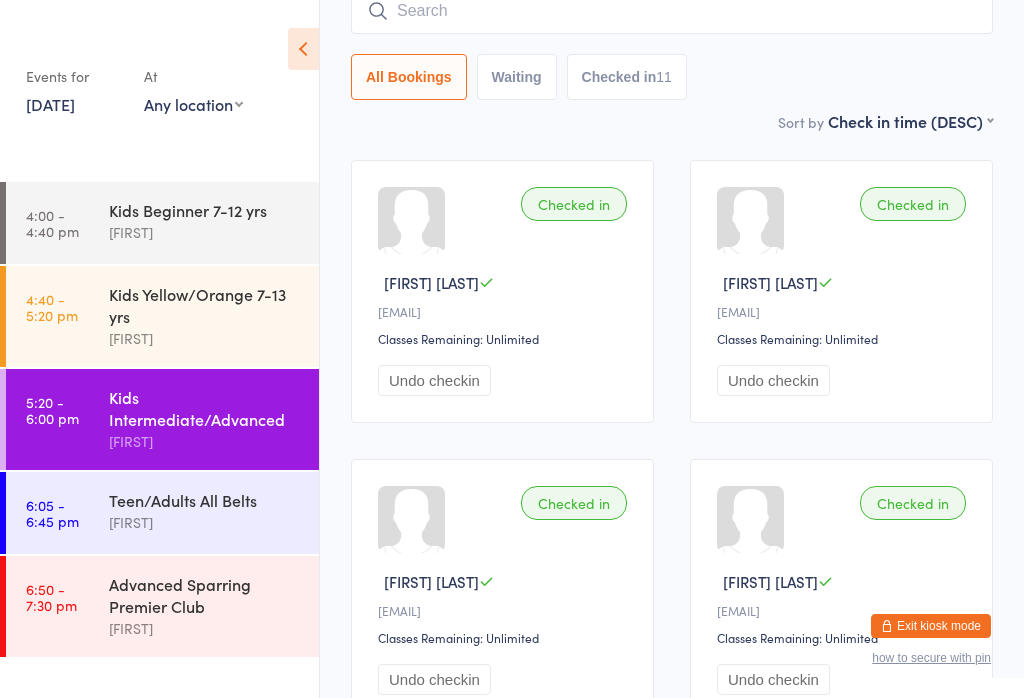 click at bounding box center (672, 11) 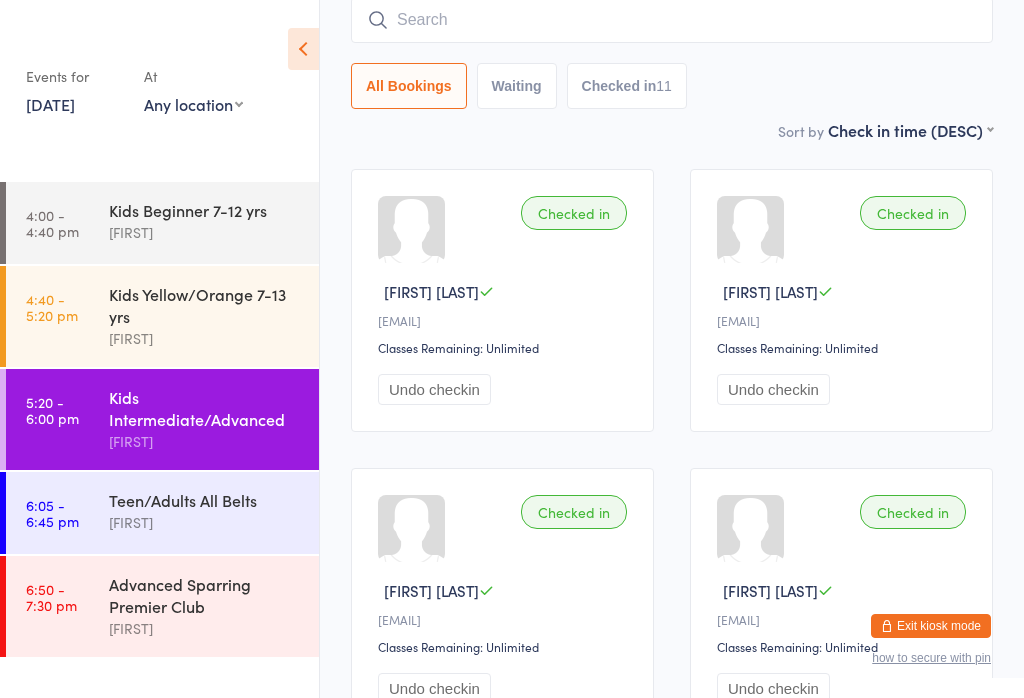 scroll, scrollTop: 161, scrollLeft: 0, axis: vertical 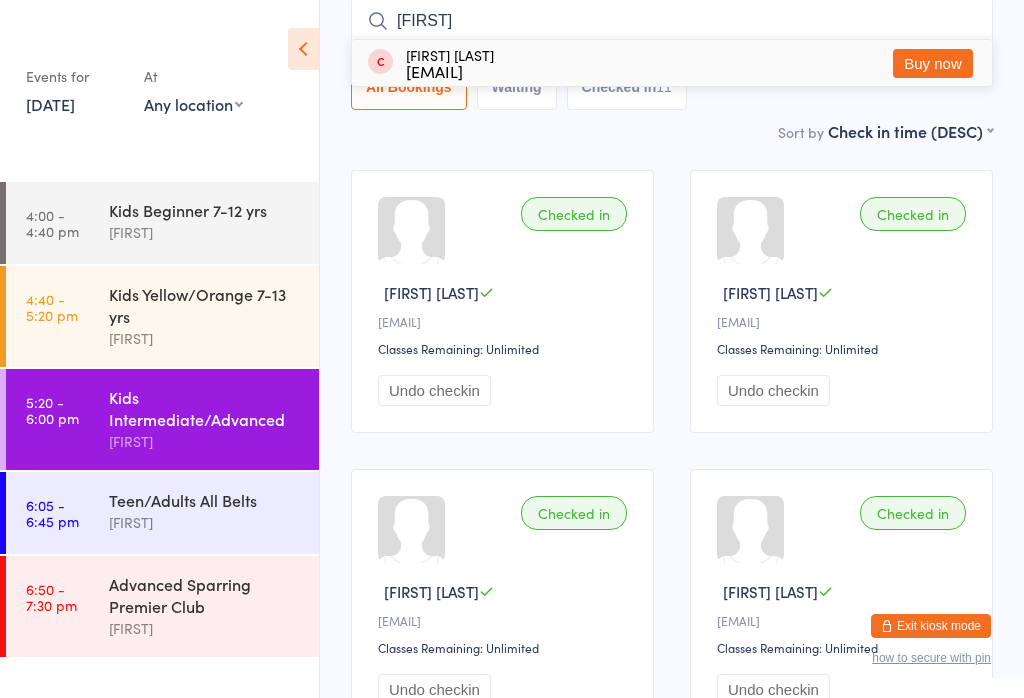 type on "Eat" 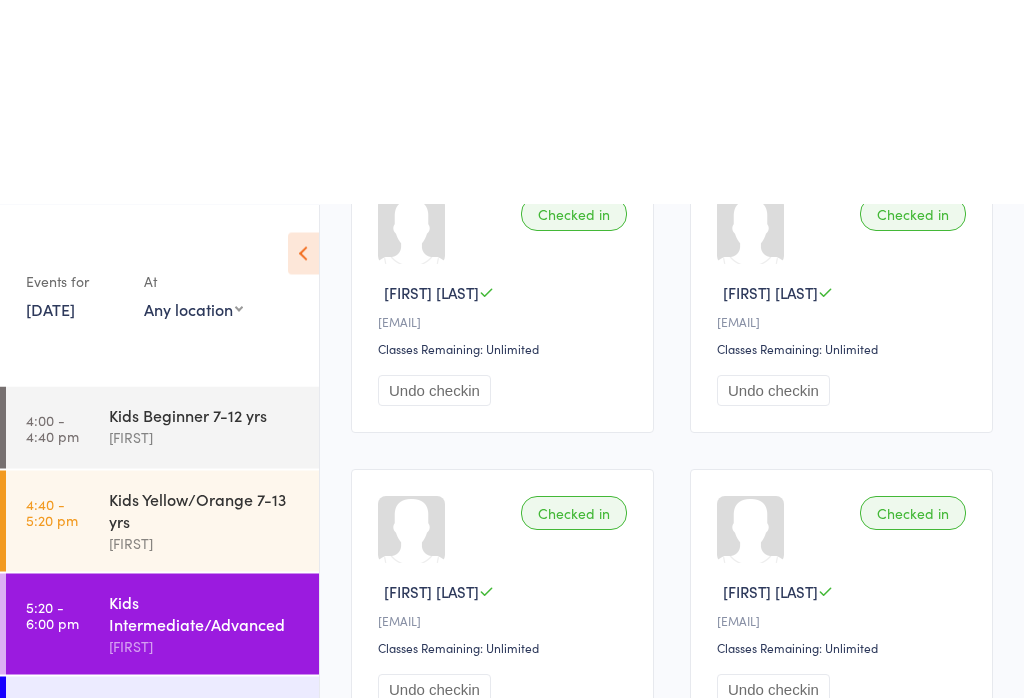 scroll, scrollTop: 385, scrollLeft: 0, axis: vertical 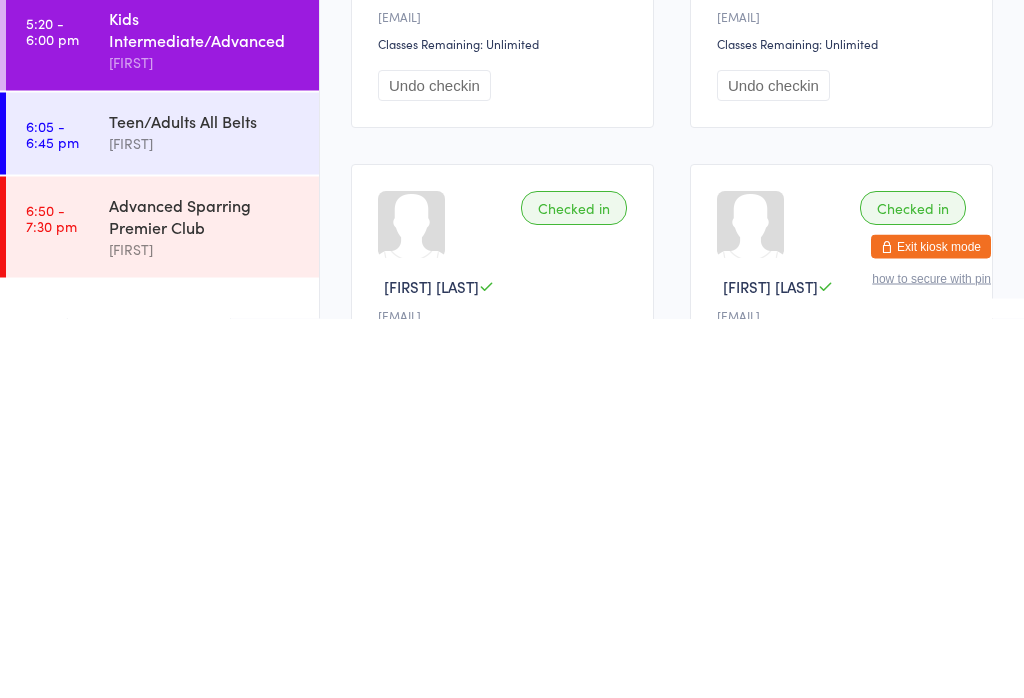 click on "6:05 - 6:45 pm Teen/Adults All Belts Master Himor" at bounding box center (162, 513) 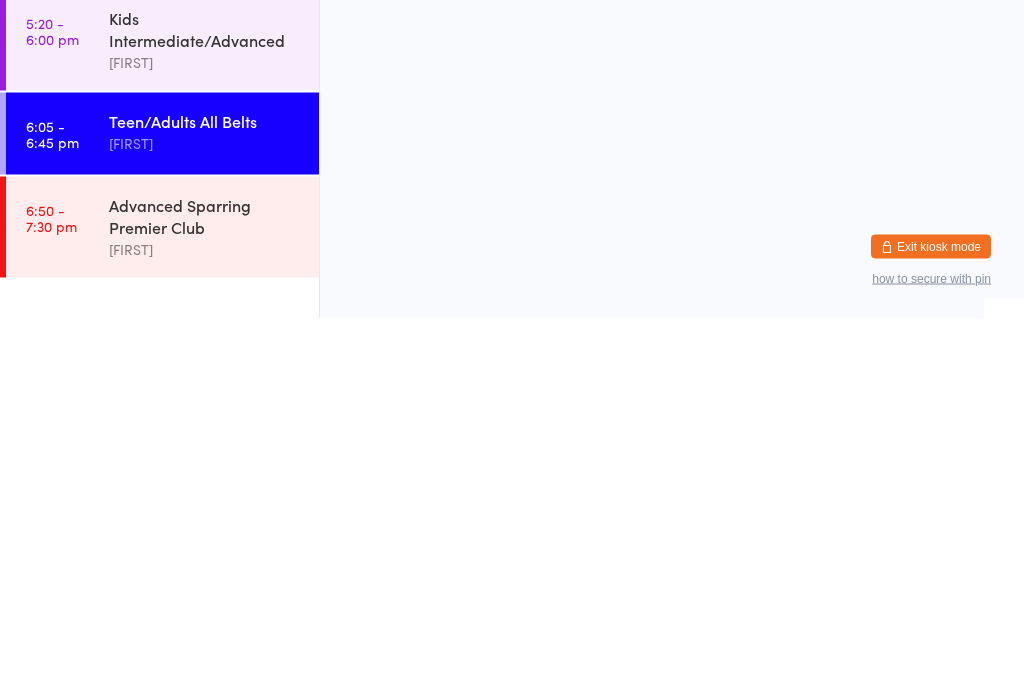 scroll, scrollTop: 0, scrollLeft: 0, axis: both 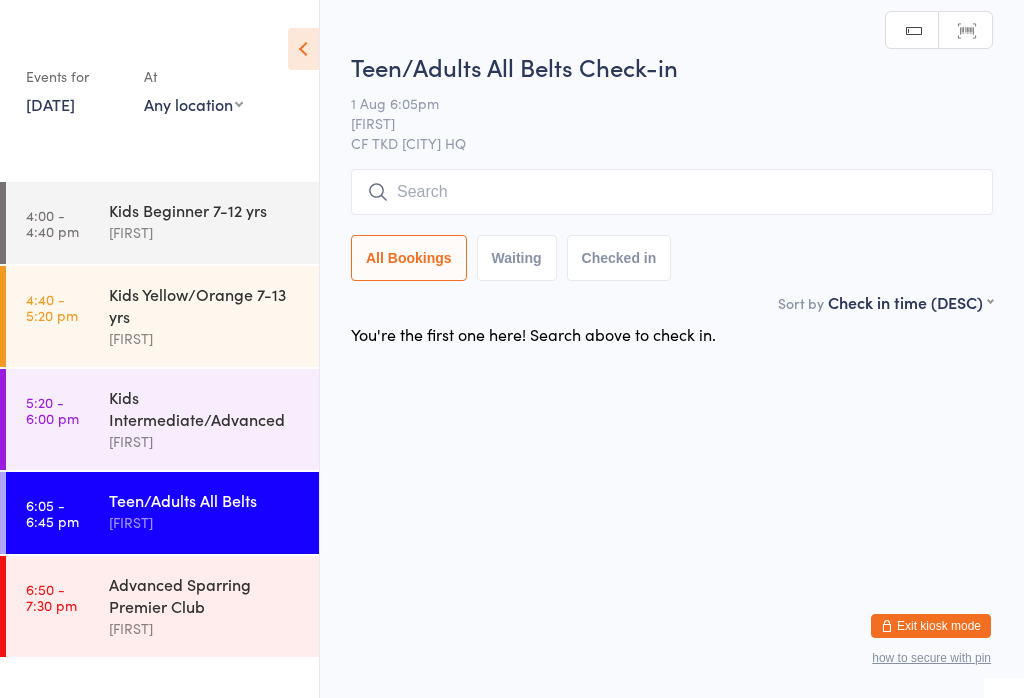 click at bounding box center [672, 192] 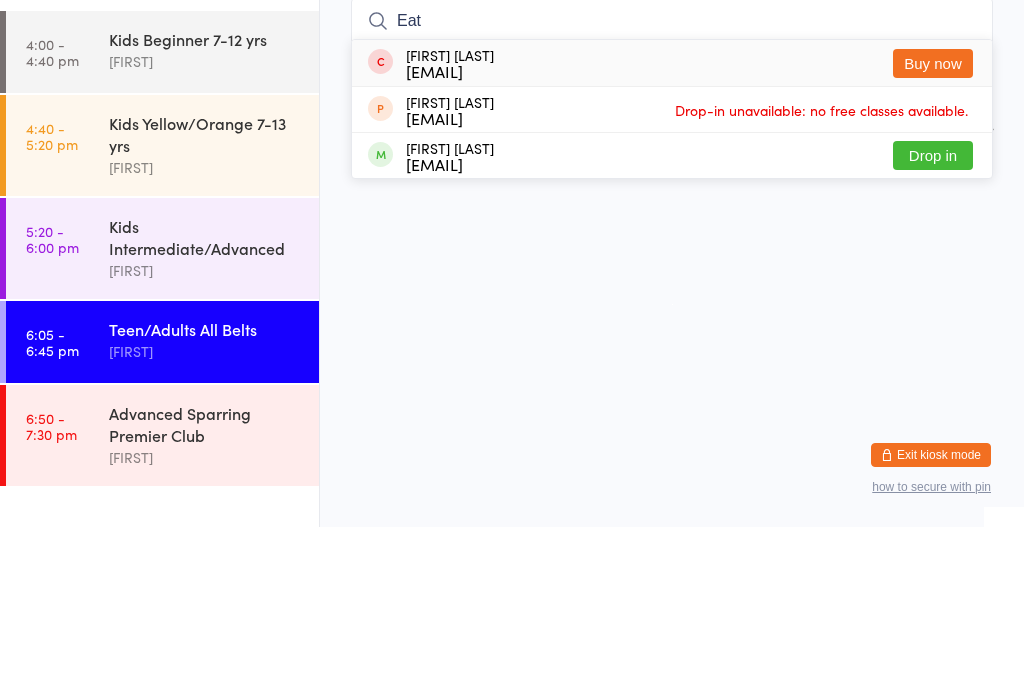 type on "Eat" 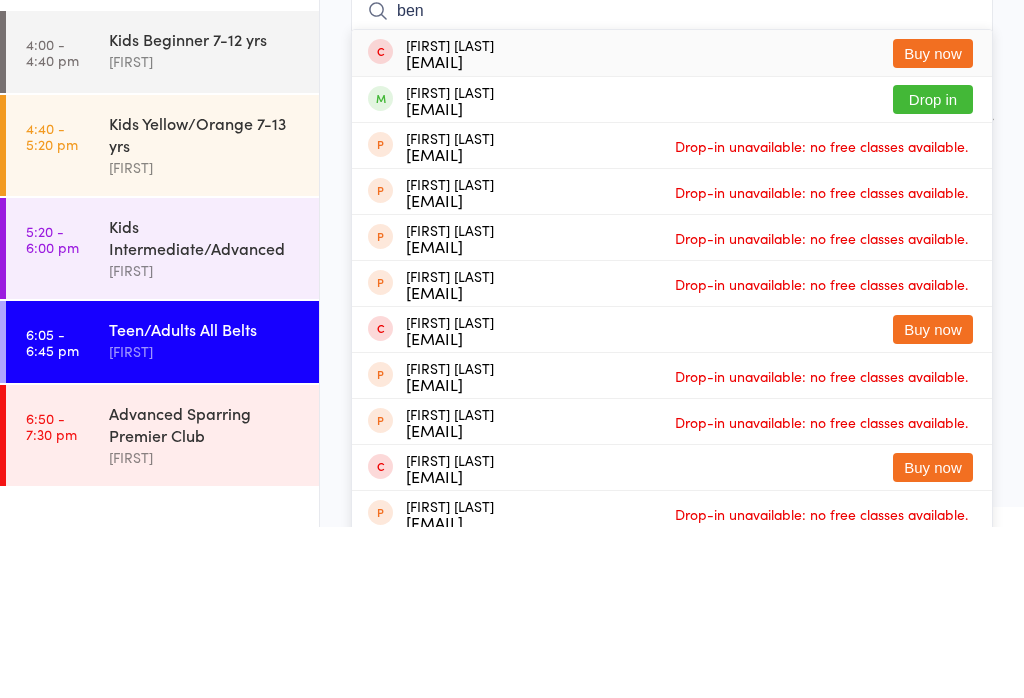 type on "ben" 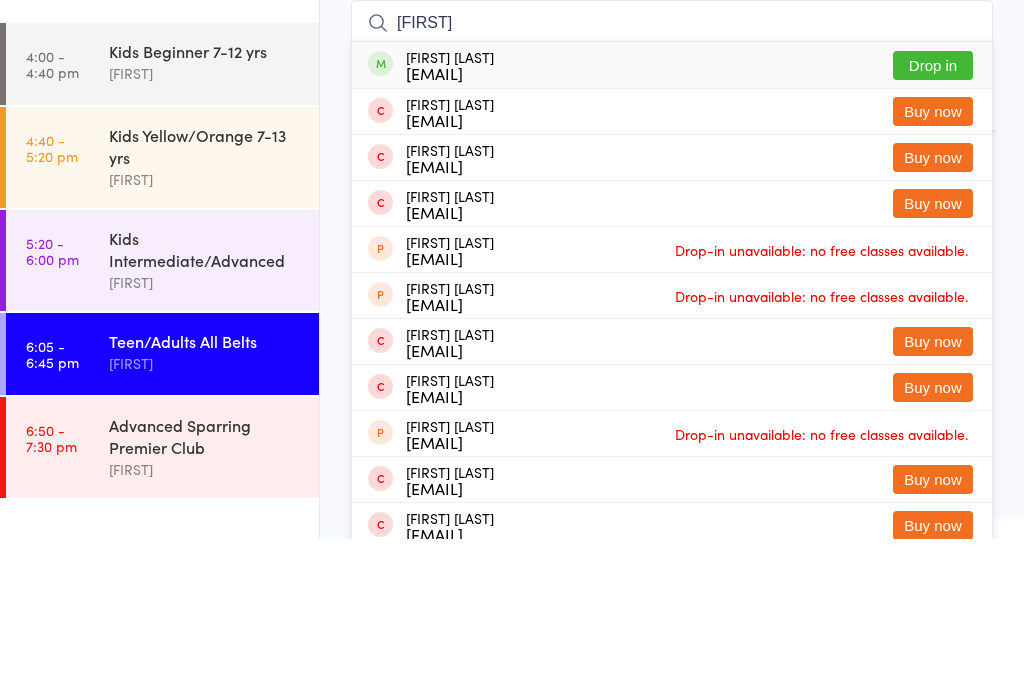 type on "[FIRST]" 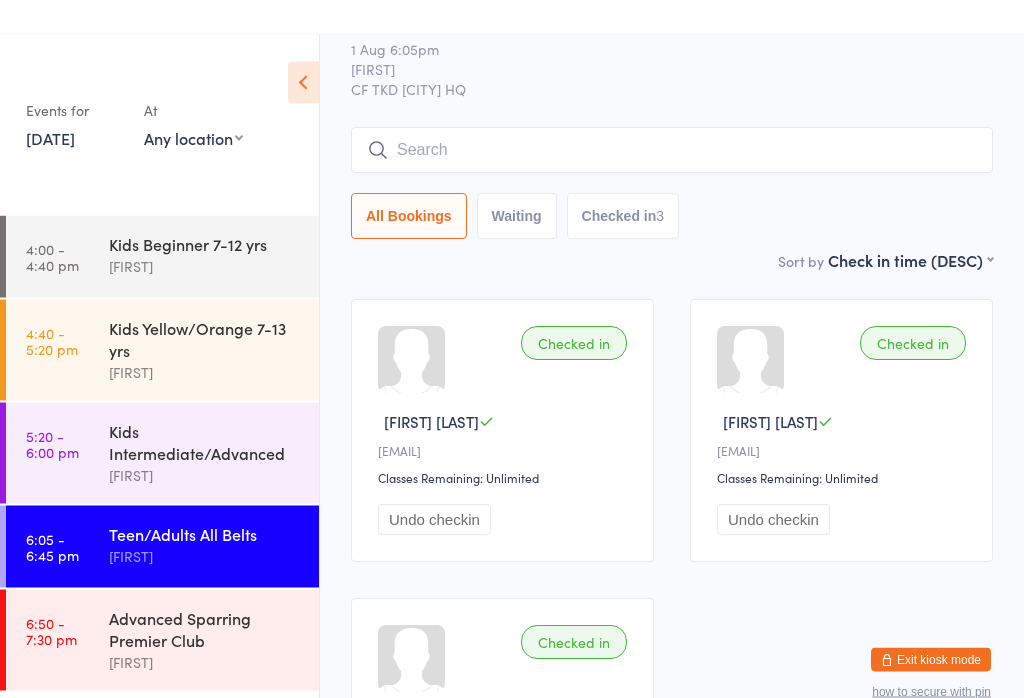 scroll, scrollTop: 71, scrollLeft: 0, axis: vertical 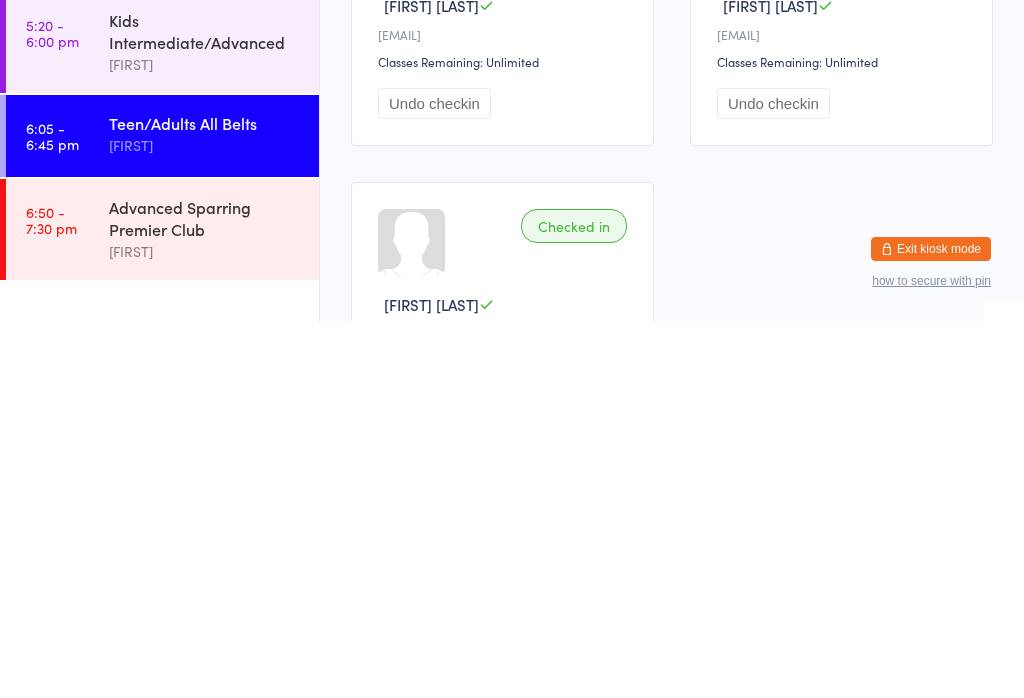 click on "Advanced Sparring Premier Club" at bounding box center [205, 595] 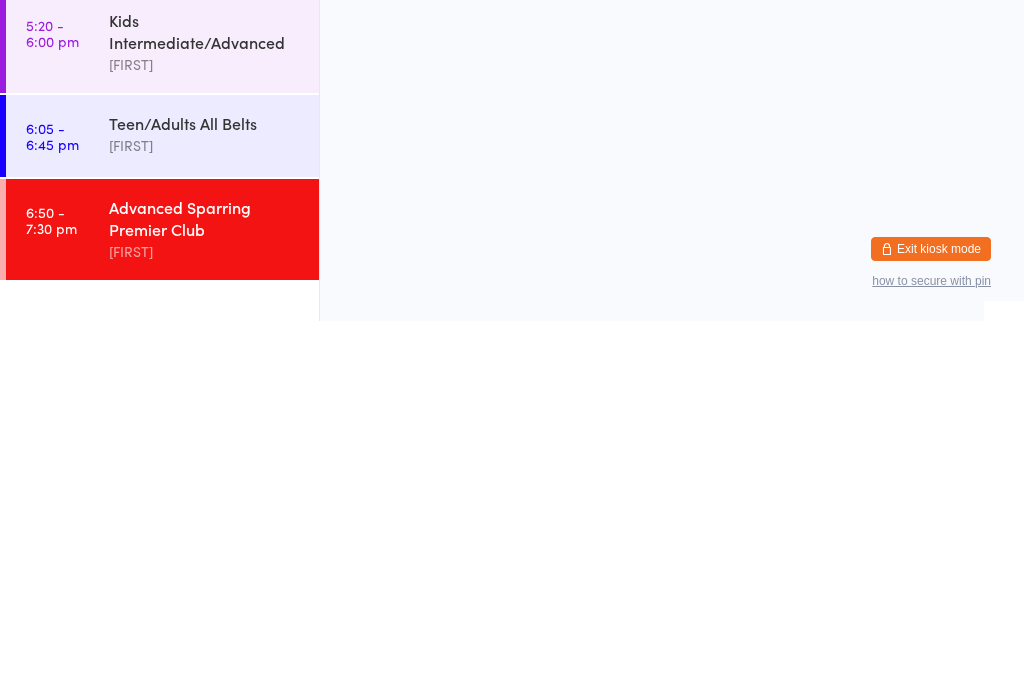 scroll, scrollTop: 0, scrollLeft: 0, axis: both 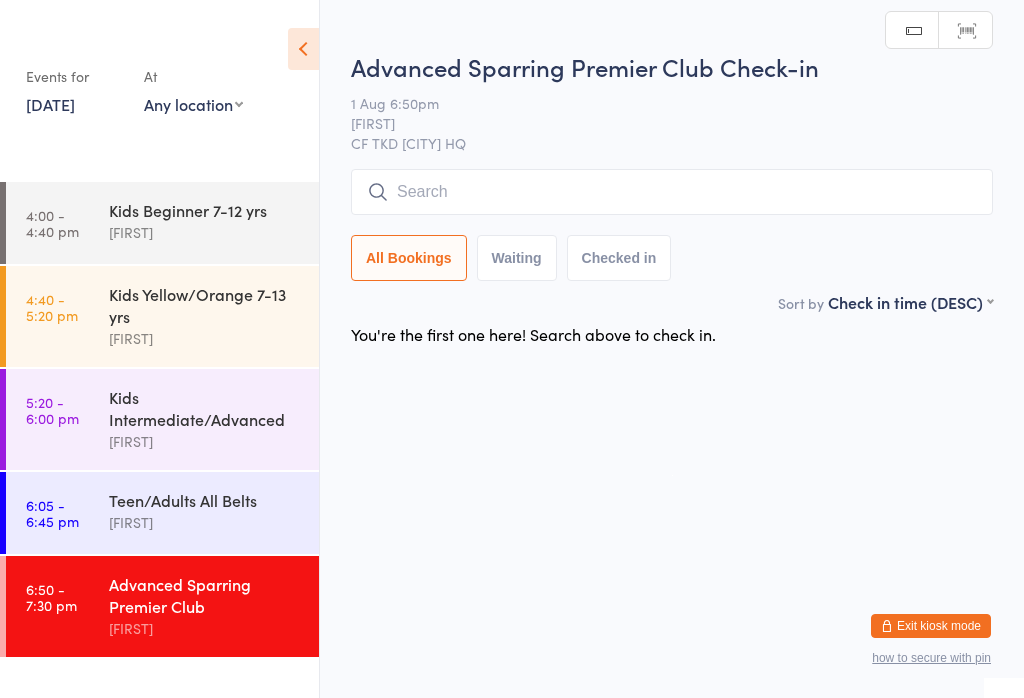 click at bounding box center [672, 192] 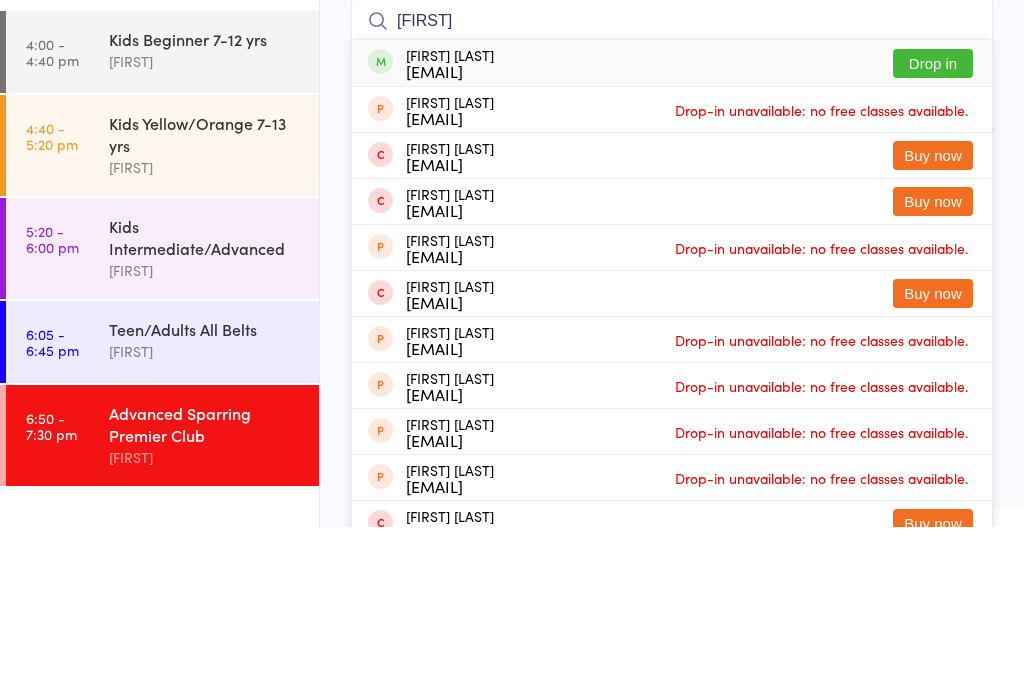 type on "[FIRST]" 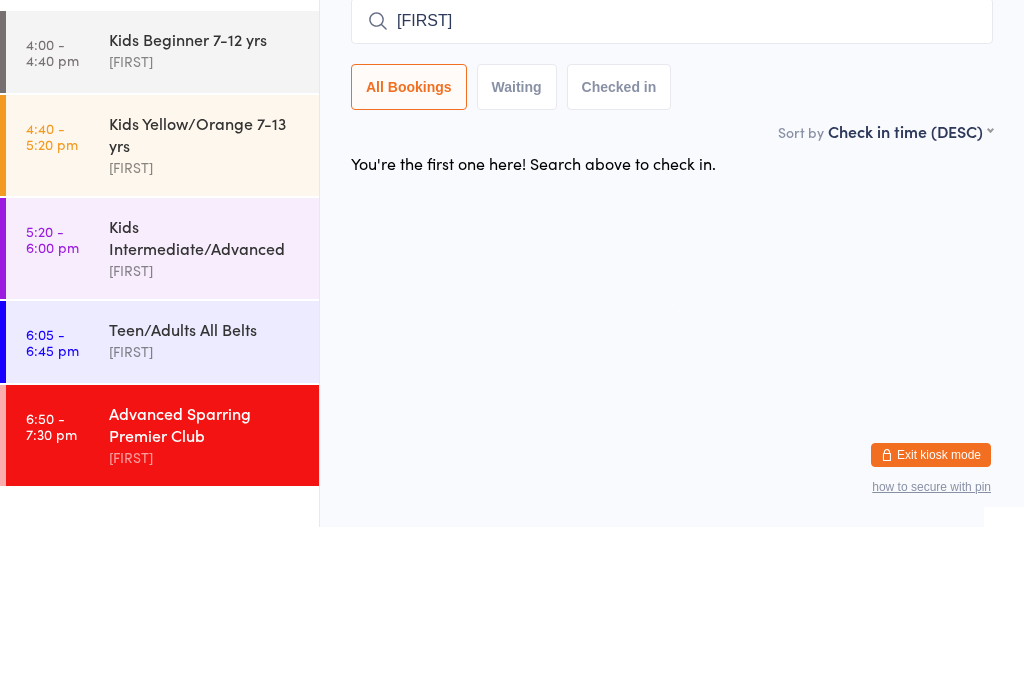 type 